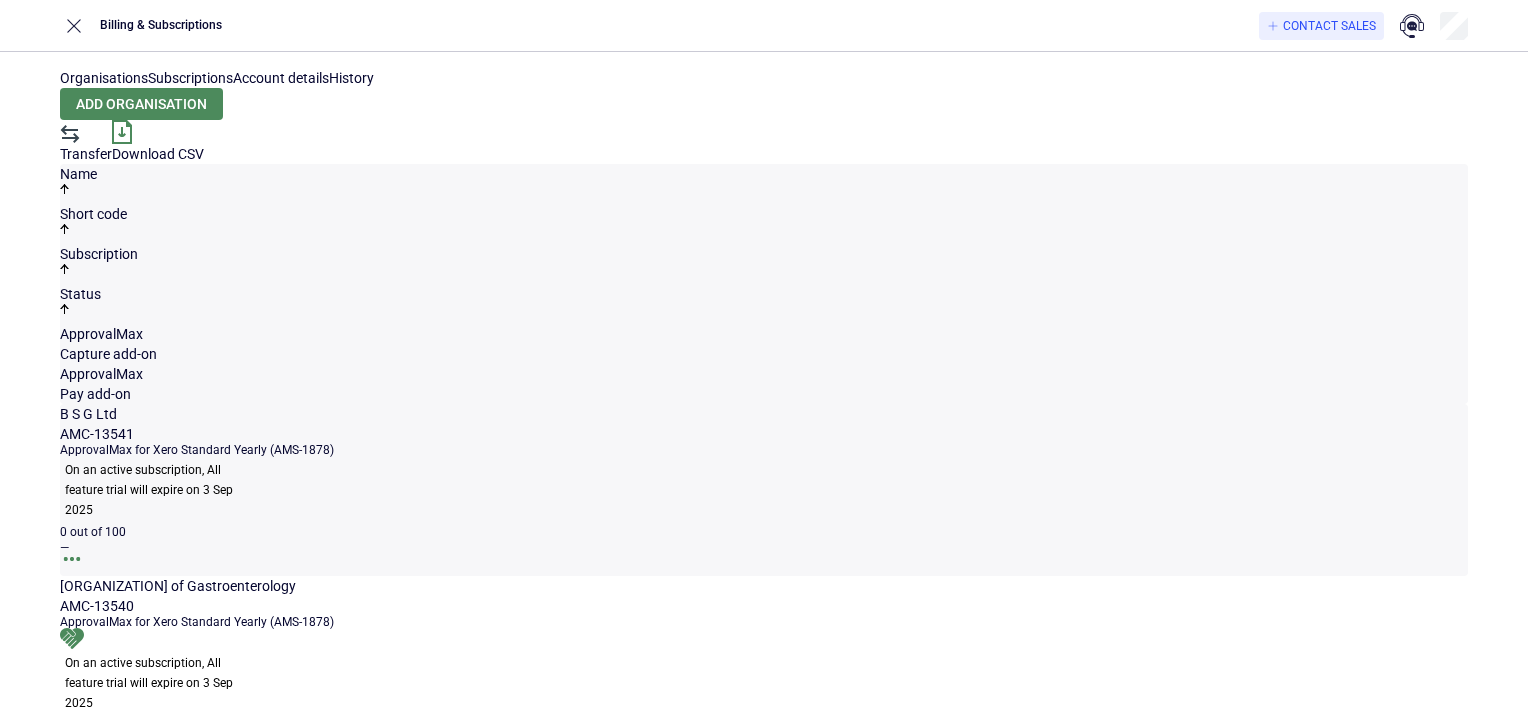 scroll, scrollTop: 0, scrollLeft: 0, axis: both 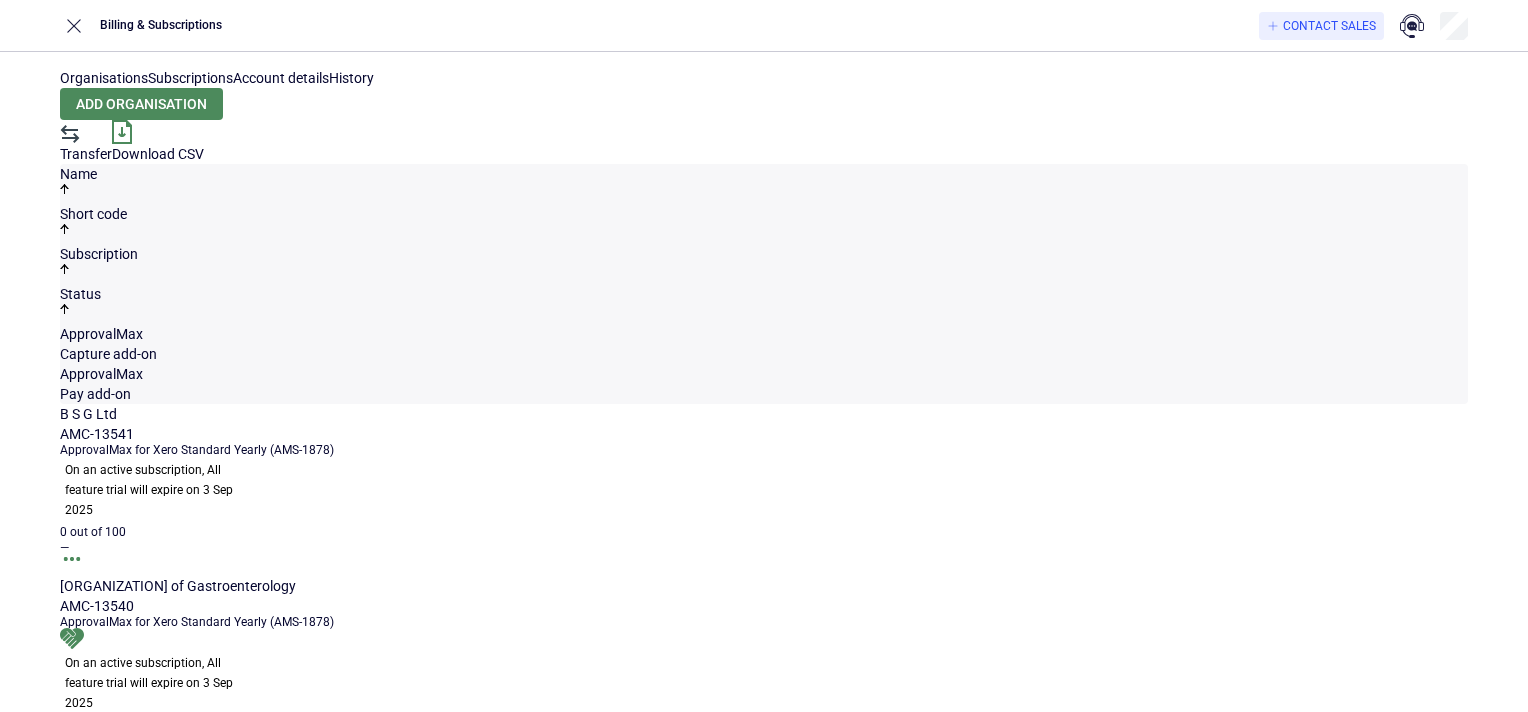 click on "Subscriptions" at bounding box center [190, 78] 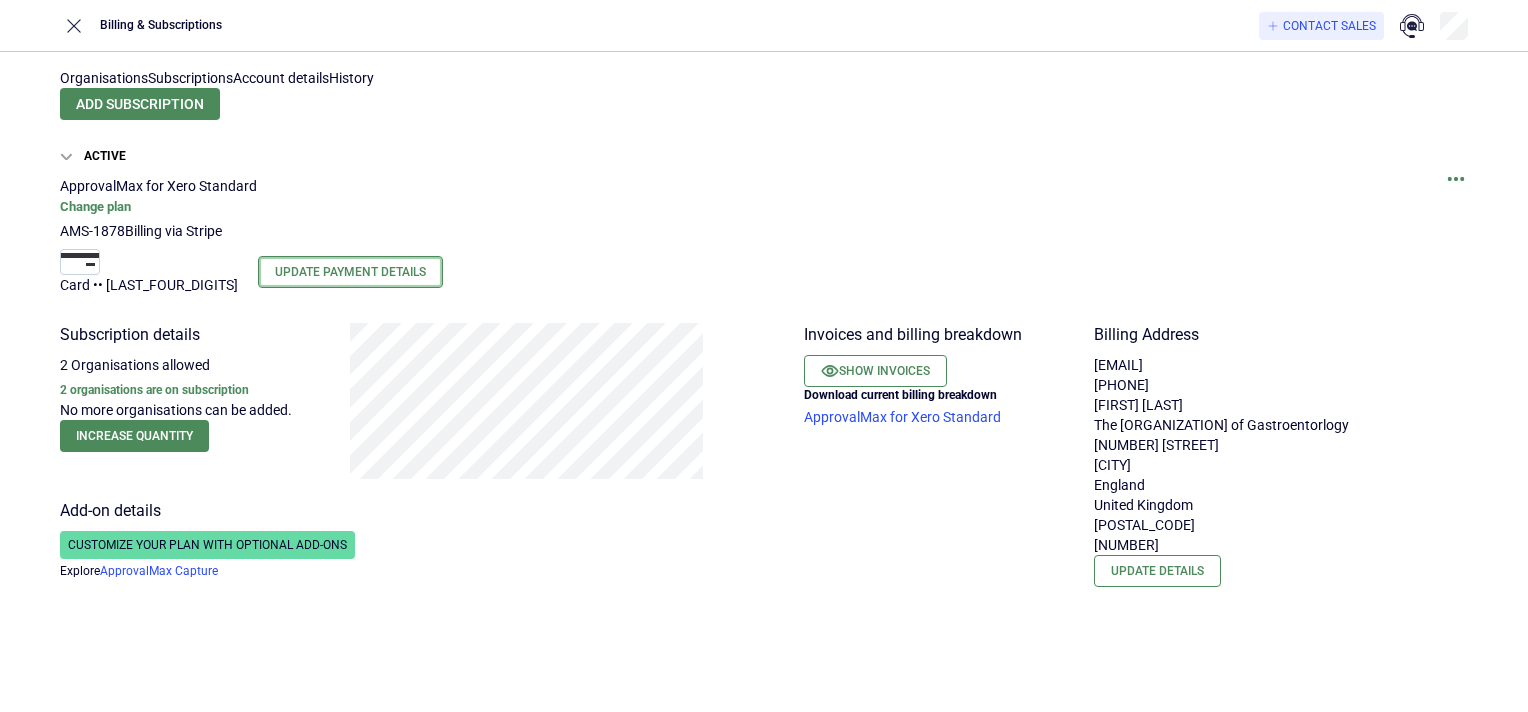click on "Update Payment Details" at bounding box center (350, 272) 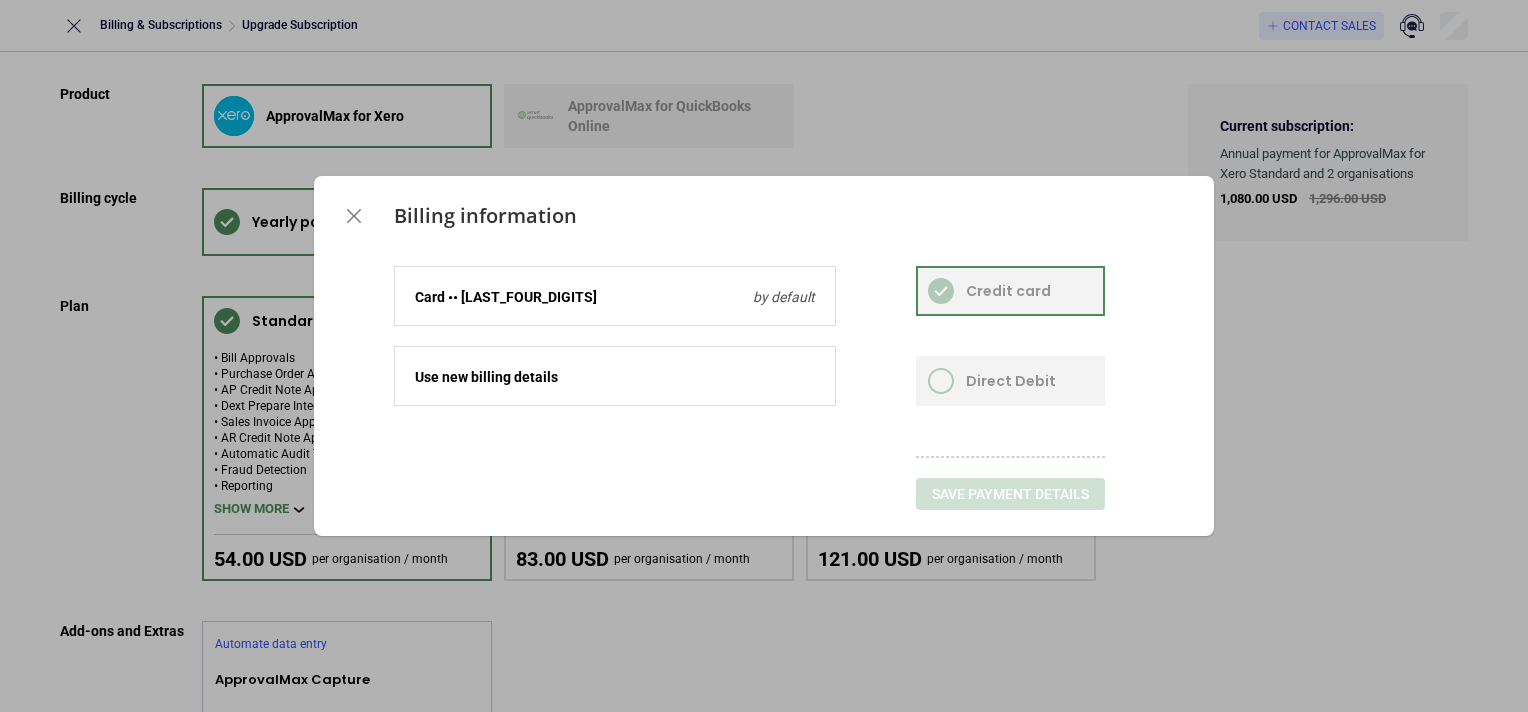 click at bounding box center (615, 367) 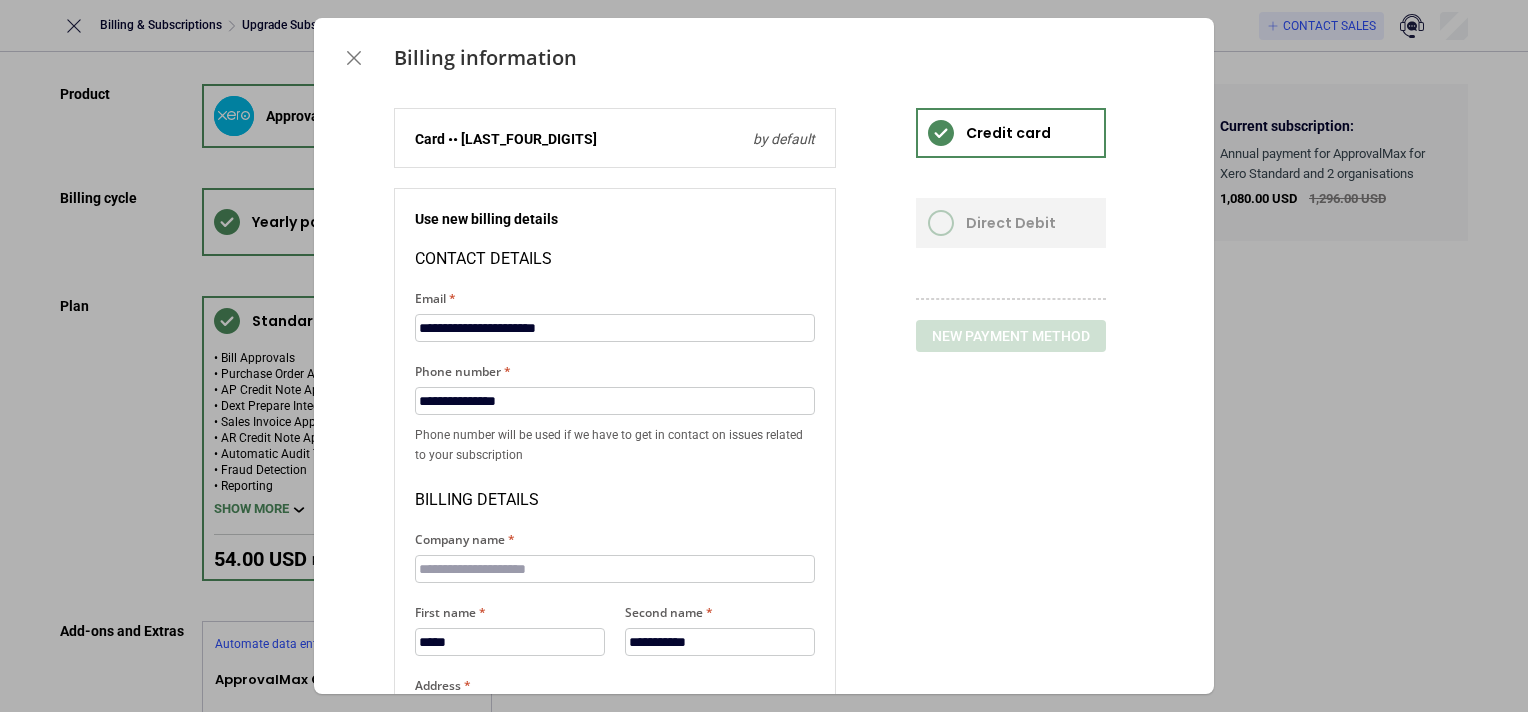 scroll, scrollTop: 200, scrollLeft: 0, axis: vertical 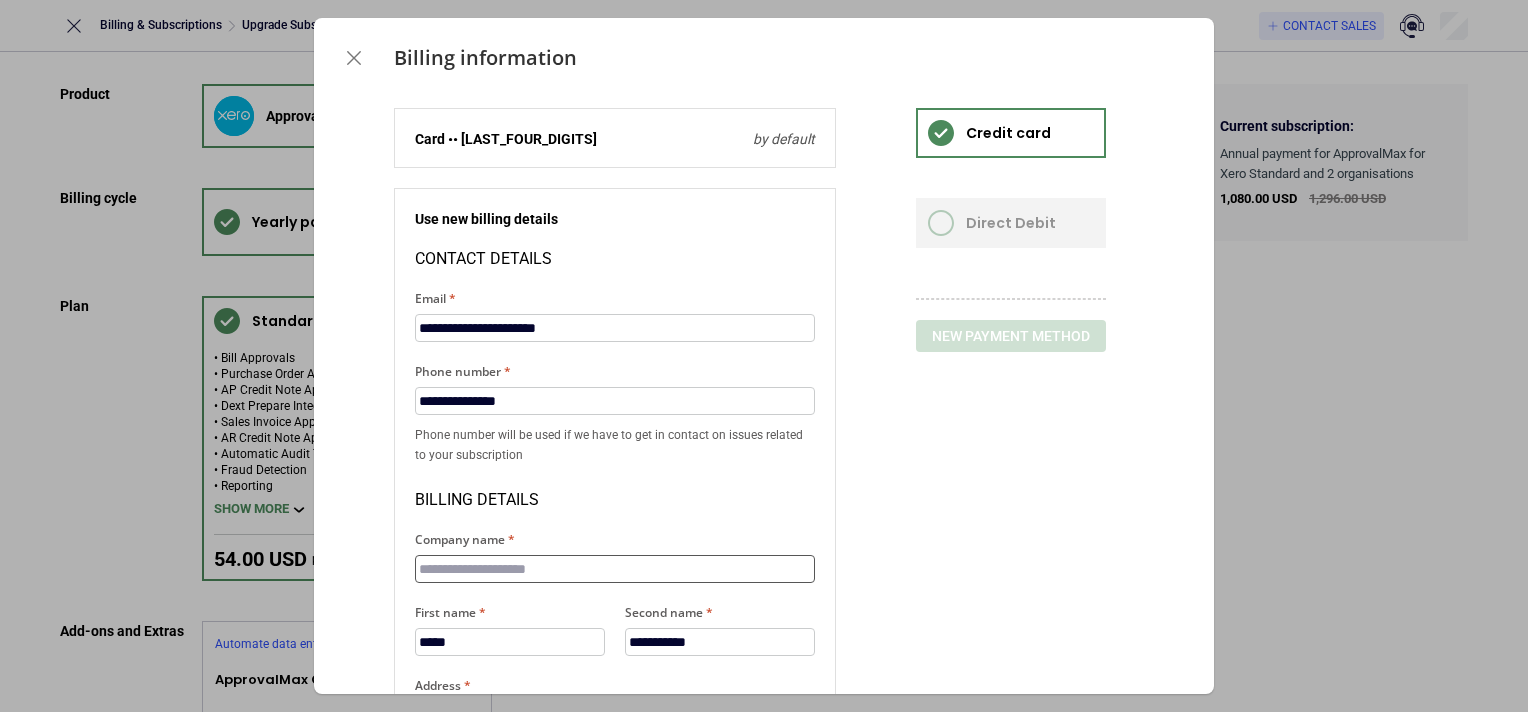 click on "Company name" at bounding box center (615, 569) 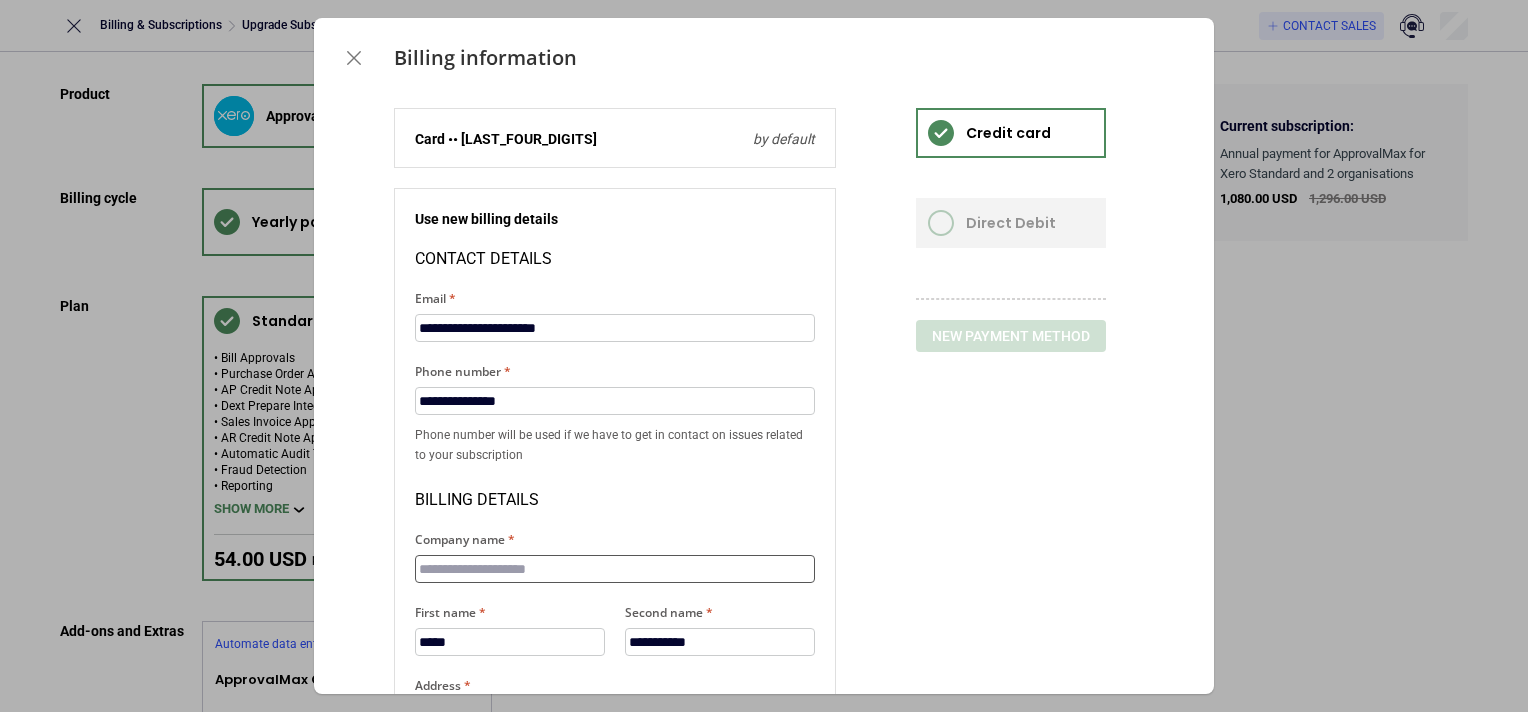 type on "**********" 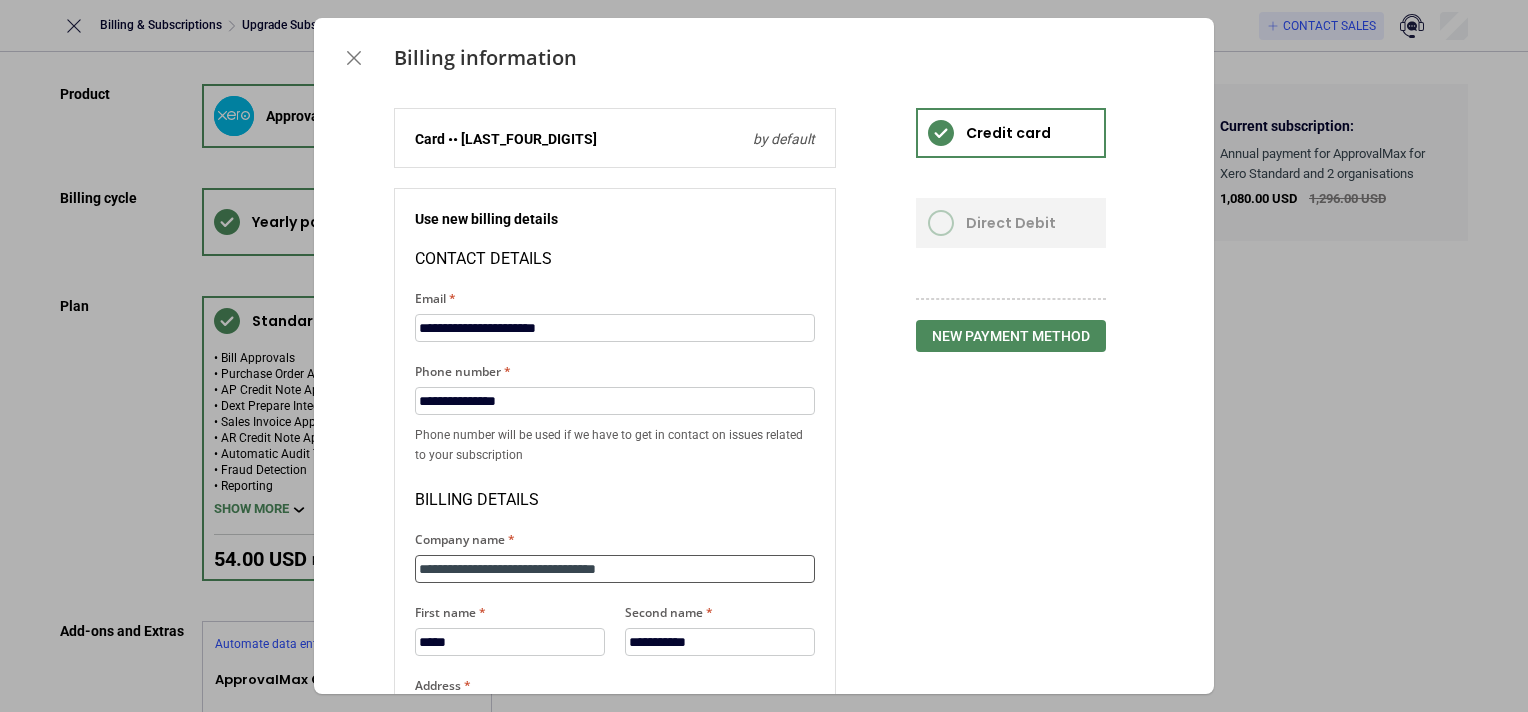 scroll, scrollTop: 0, scrollLeft: 0, axis: both 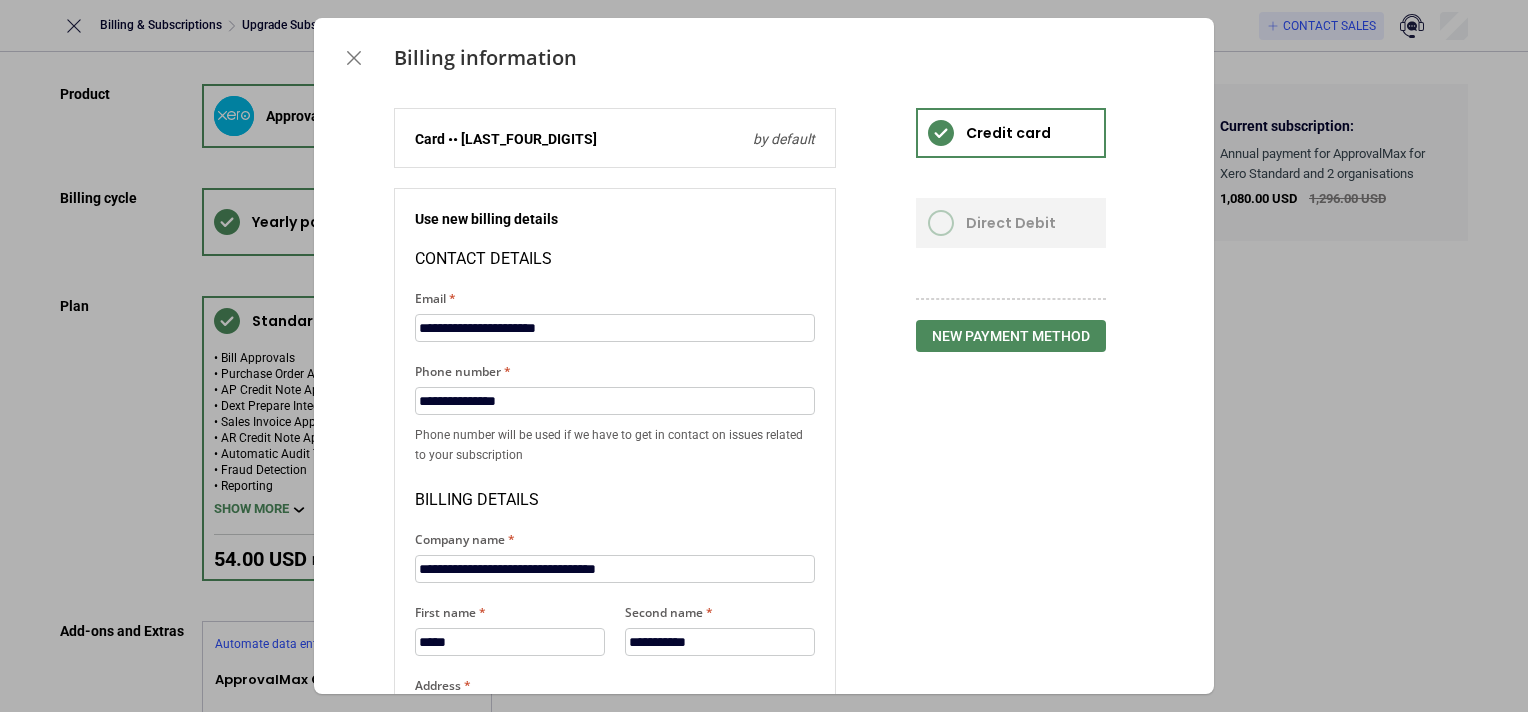 click at bounding box center (615, 129) 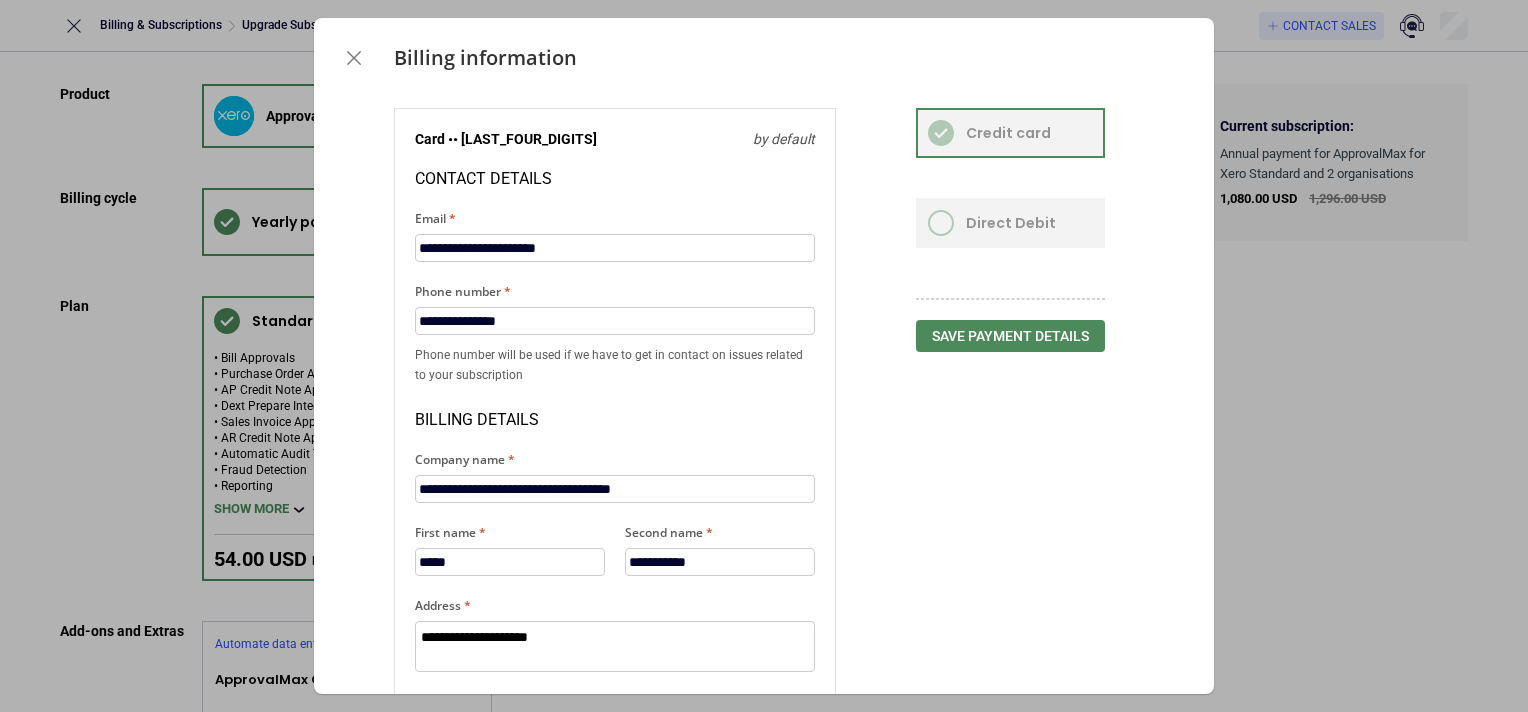 scroll, scrollTop: 0, scrollLeft: 0, axis: both 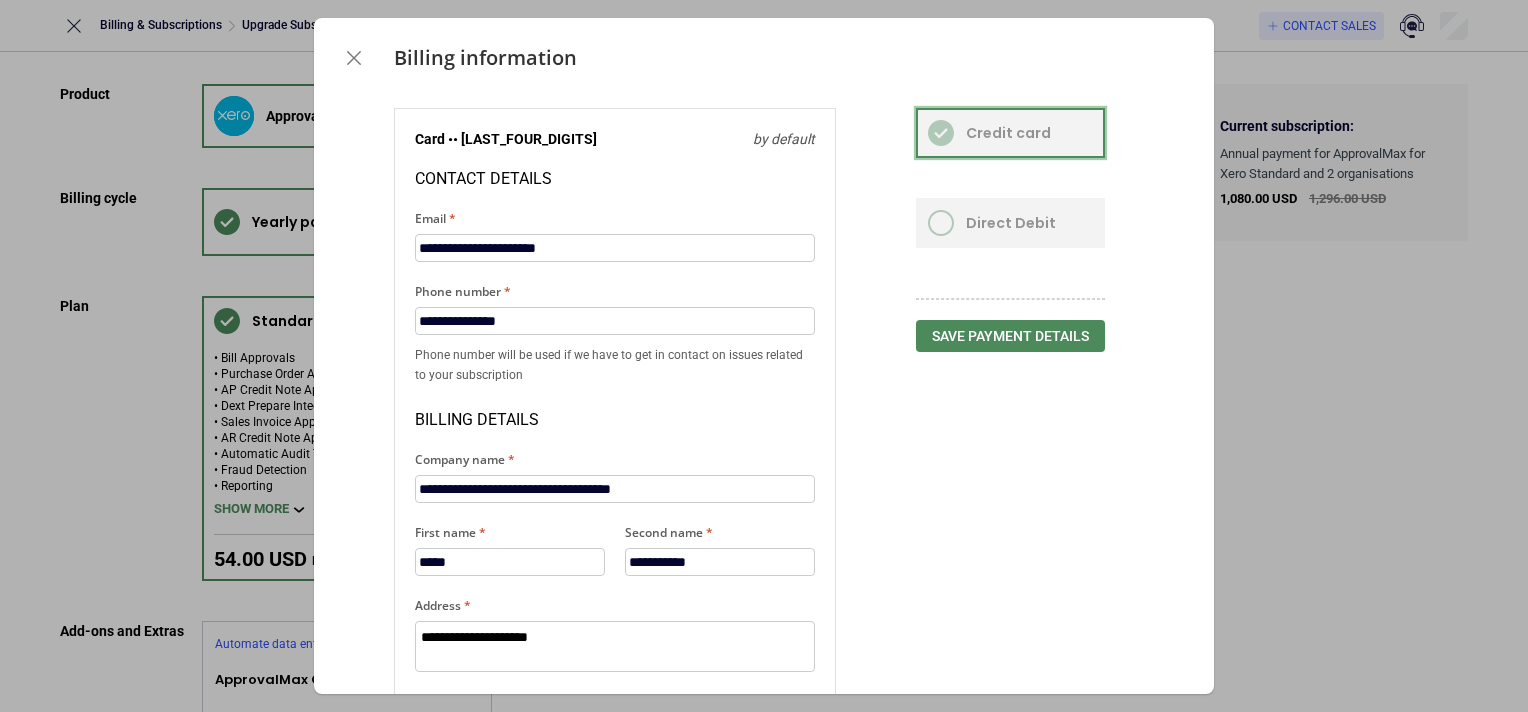 click at bounding box center [1010, 133] 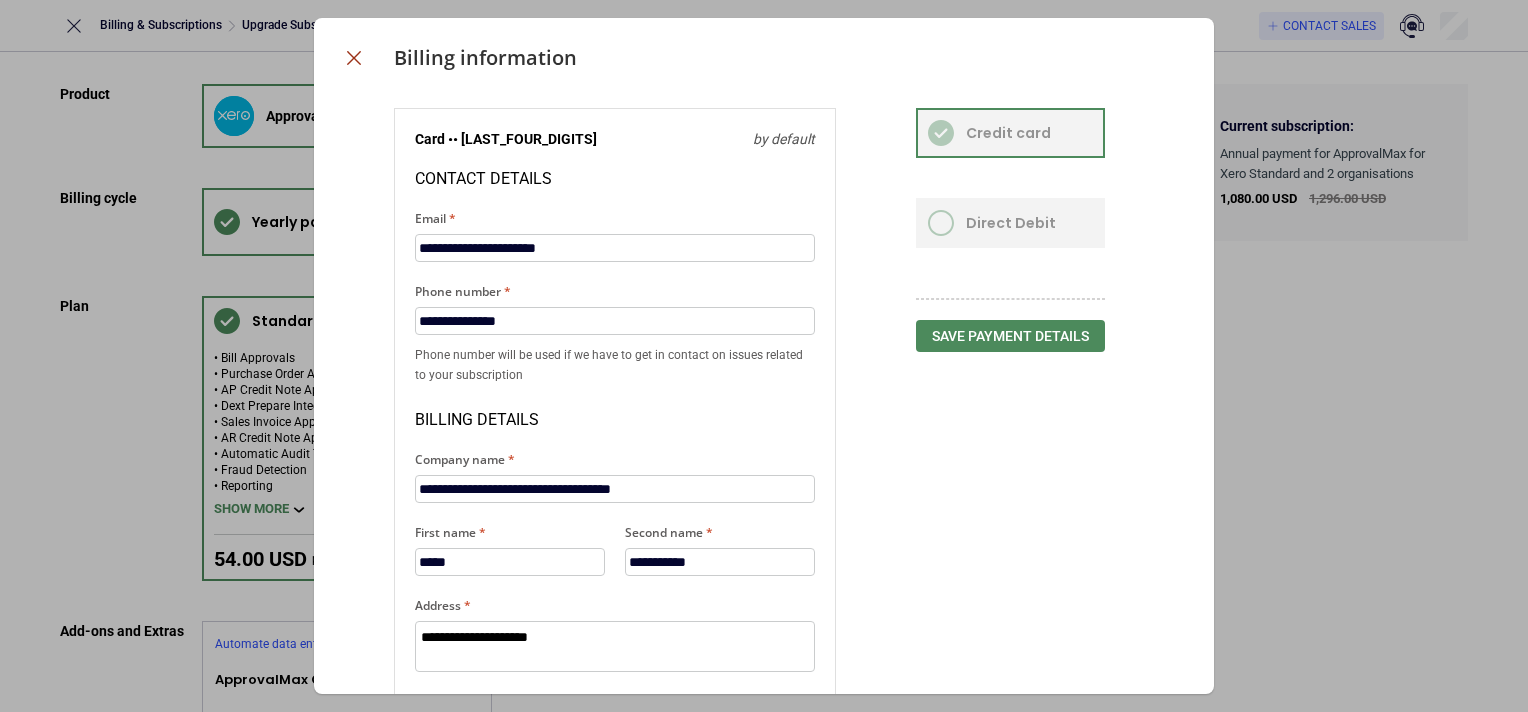 click at bounding box center (354, 58) 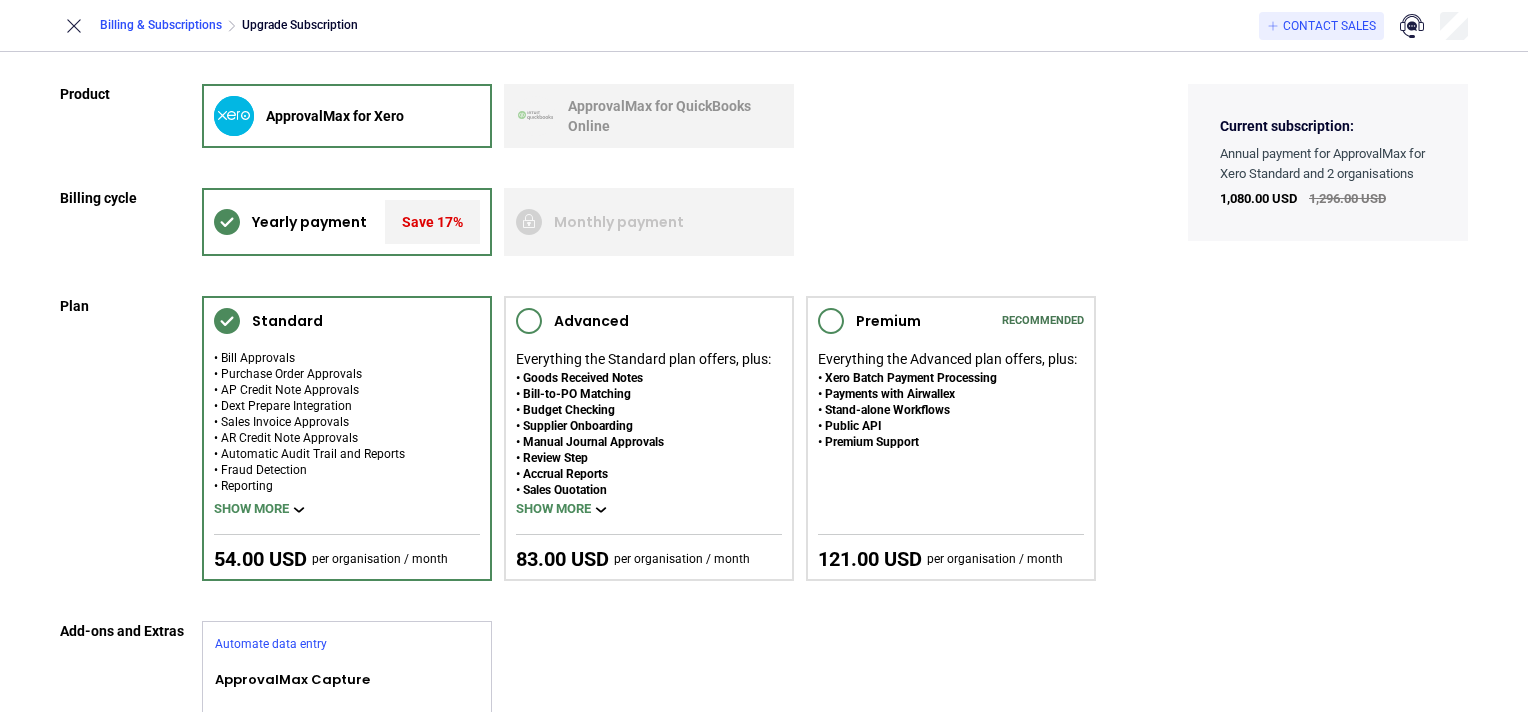 click on "Billing & Subscriptions" at bounding box center (161, 25) 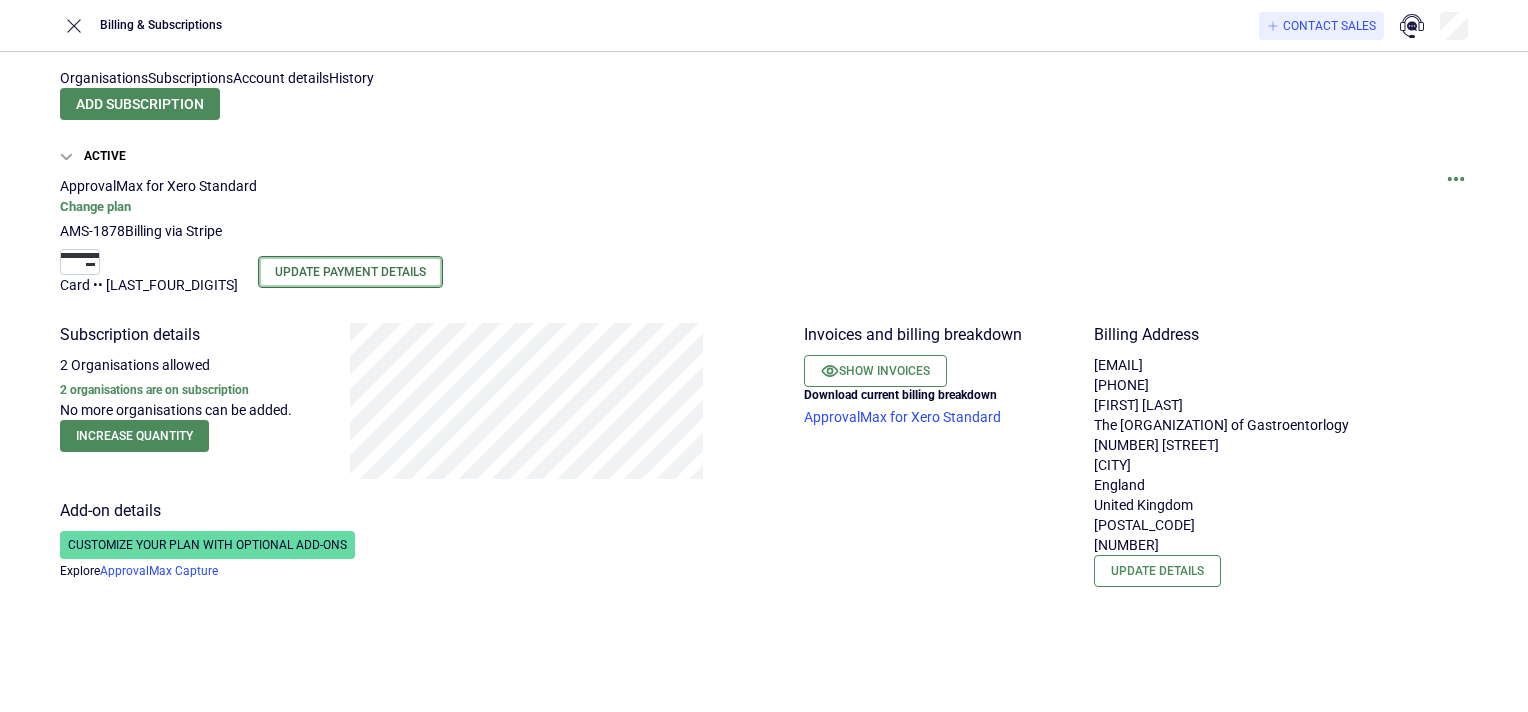 click on "Update Payment Details" at bounding box center [350, 272] 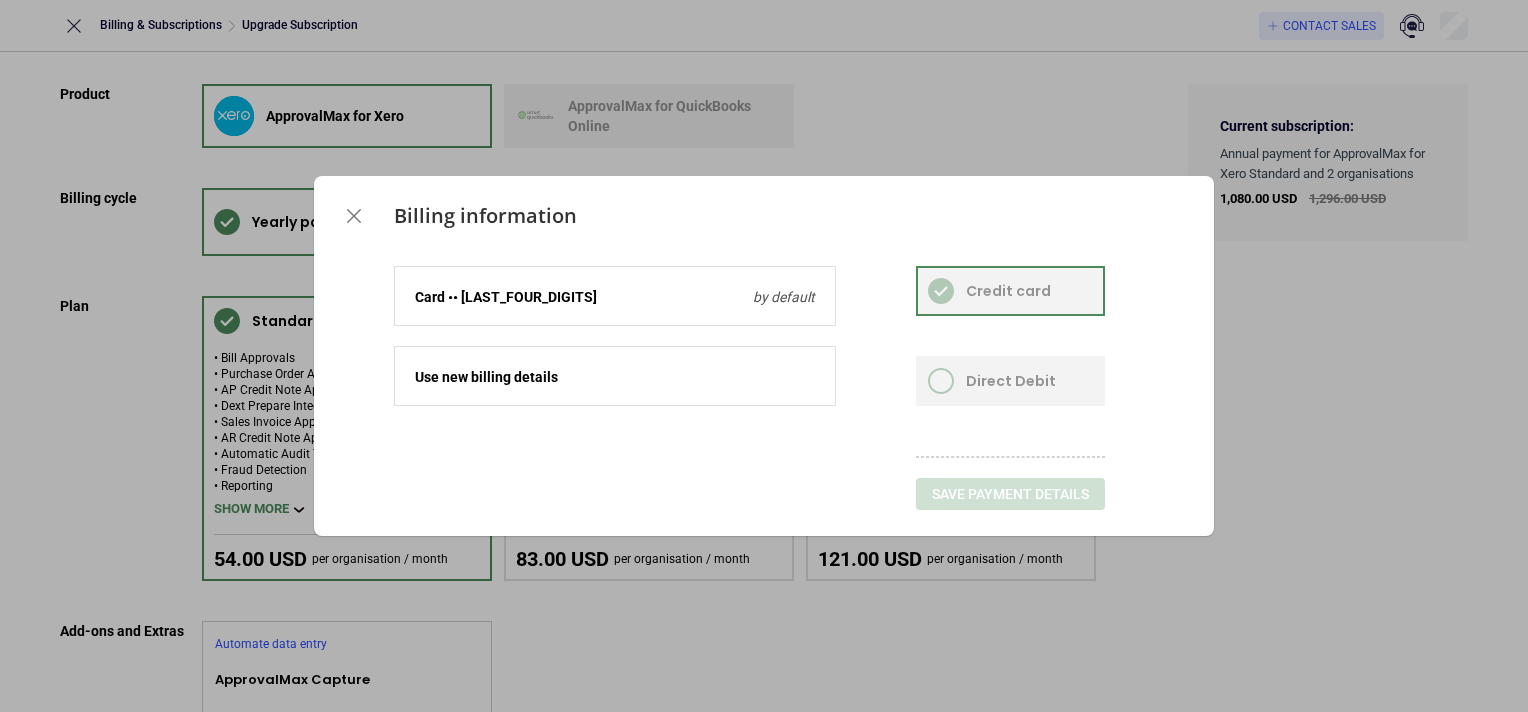 click at bounding box center (615, 287) 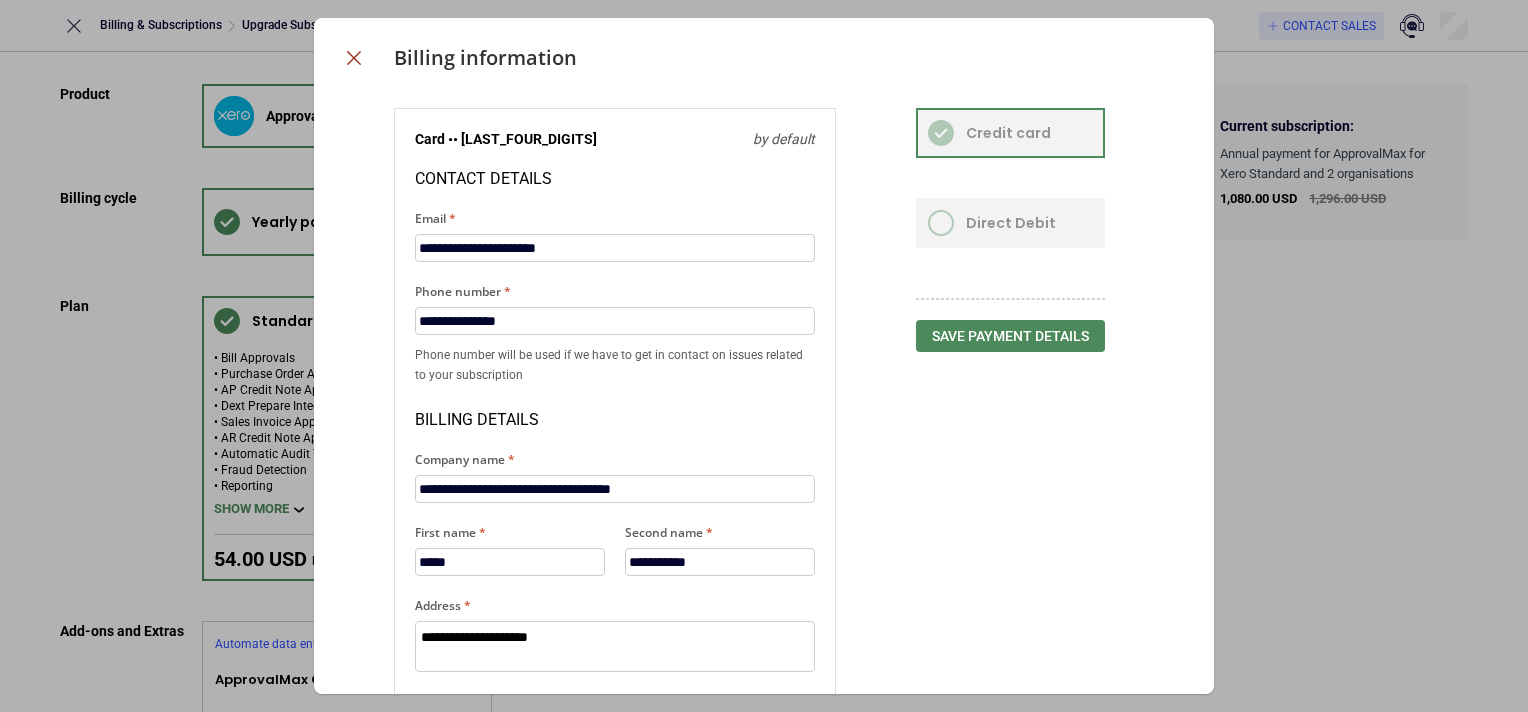 click at bounding box center [354, 58] 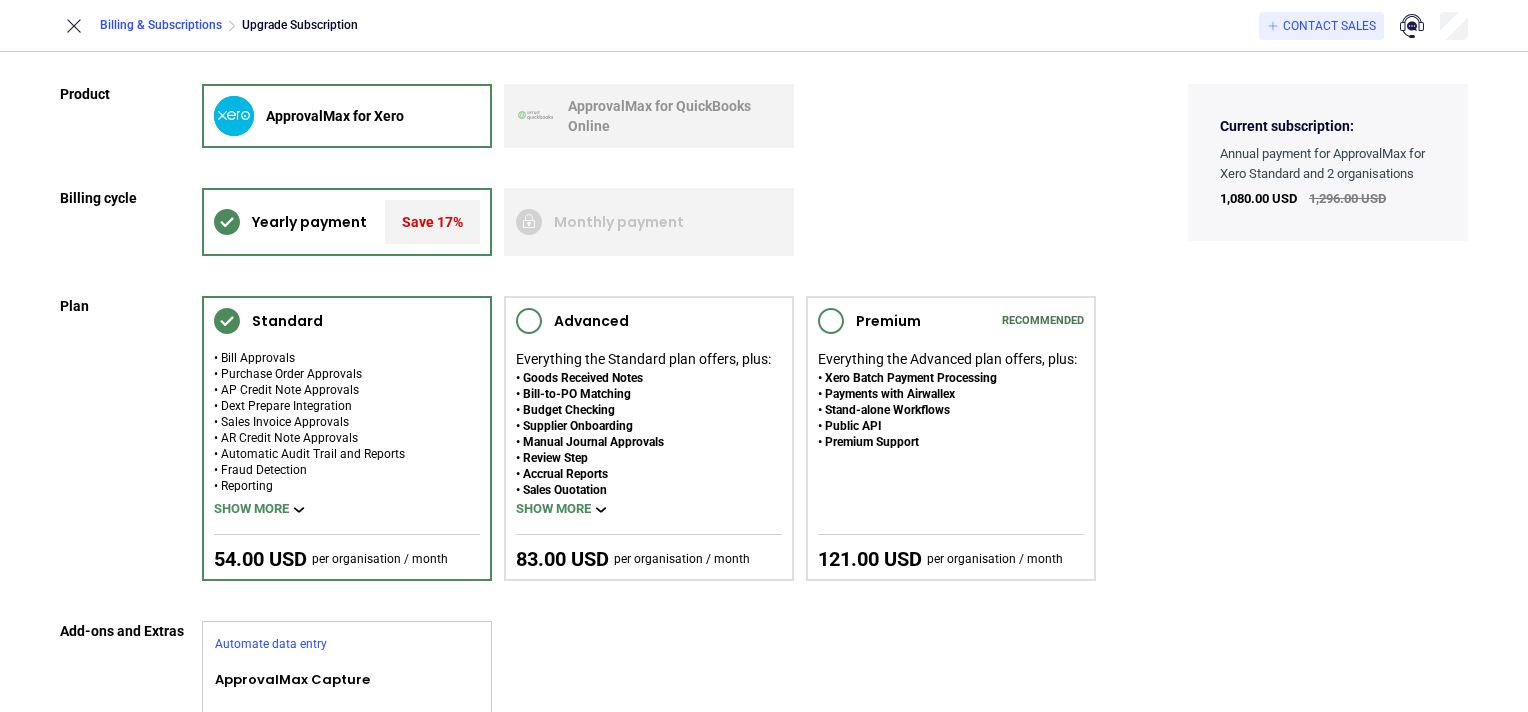 click on "Billing & Subscriptions" at bounding box center [161, 25] 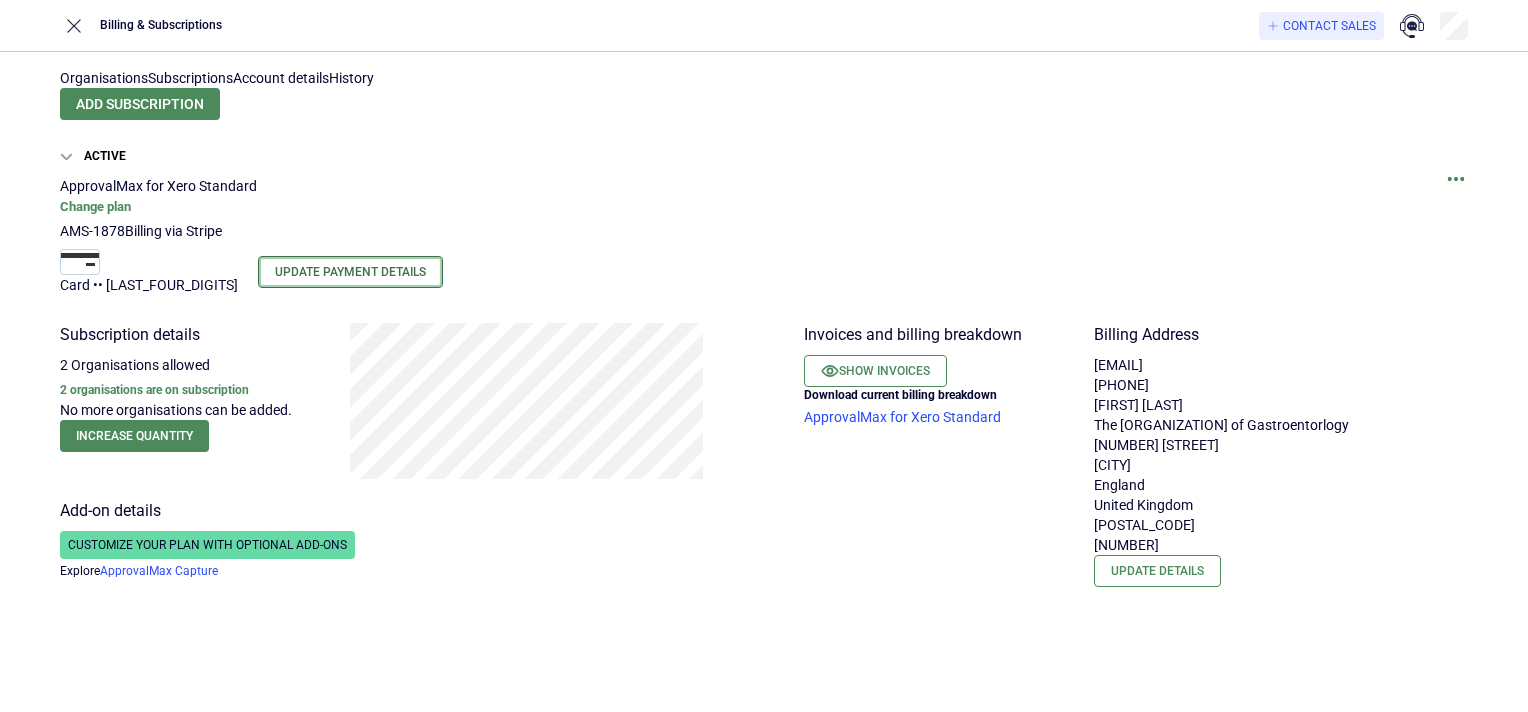 click on "Update Payment Details" at bounding box center (350, 272) 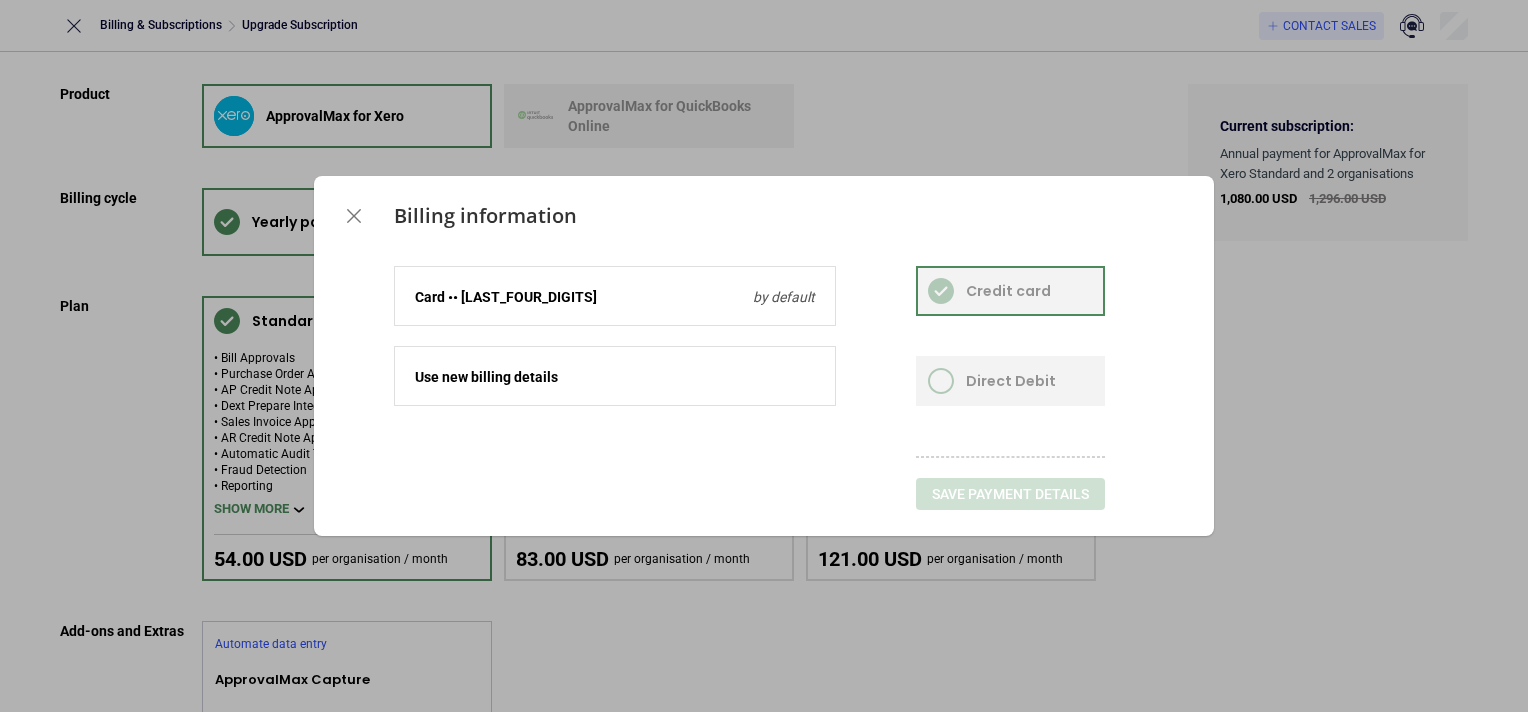 click at bounding box center (615, 367) 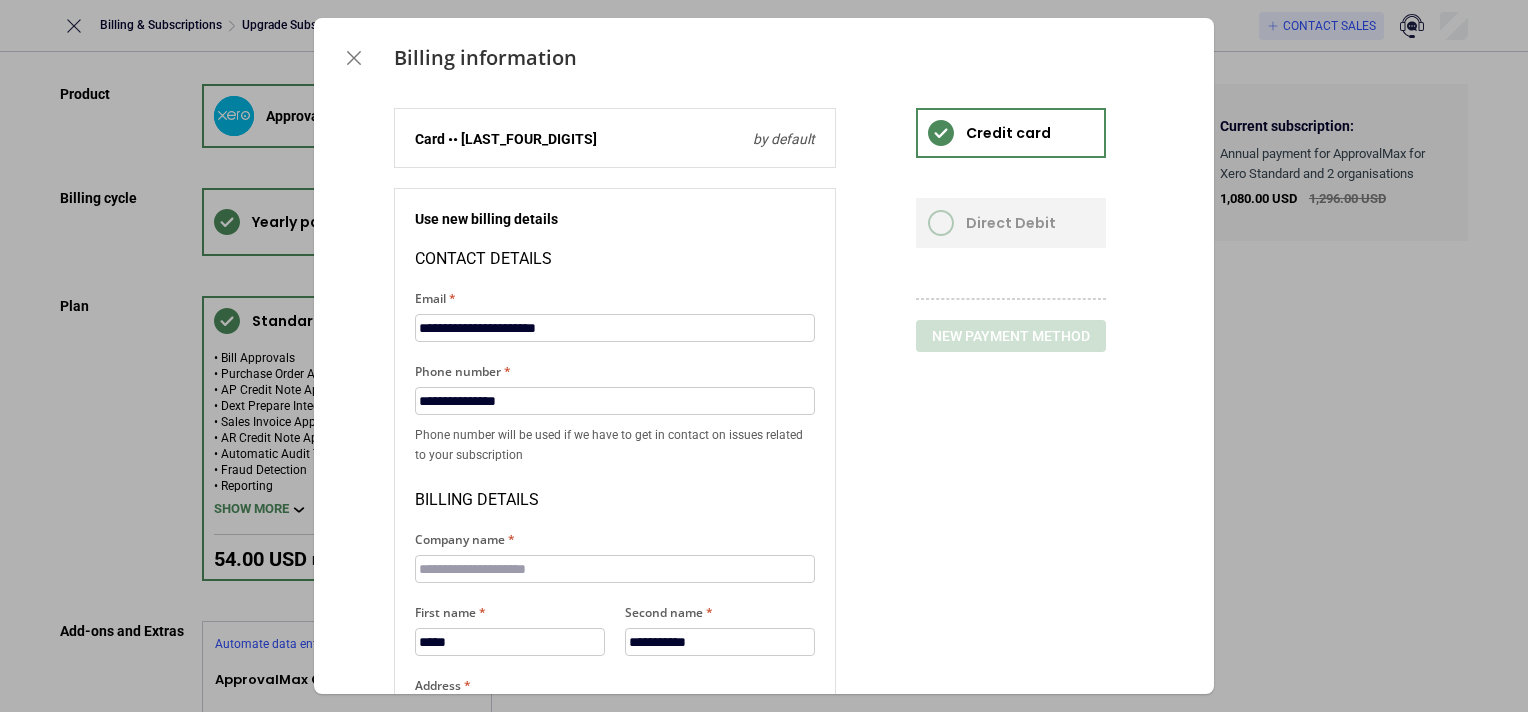 scroll, scrollTop: 382, scrollLeft: 0, axis: vertical 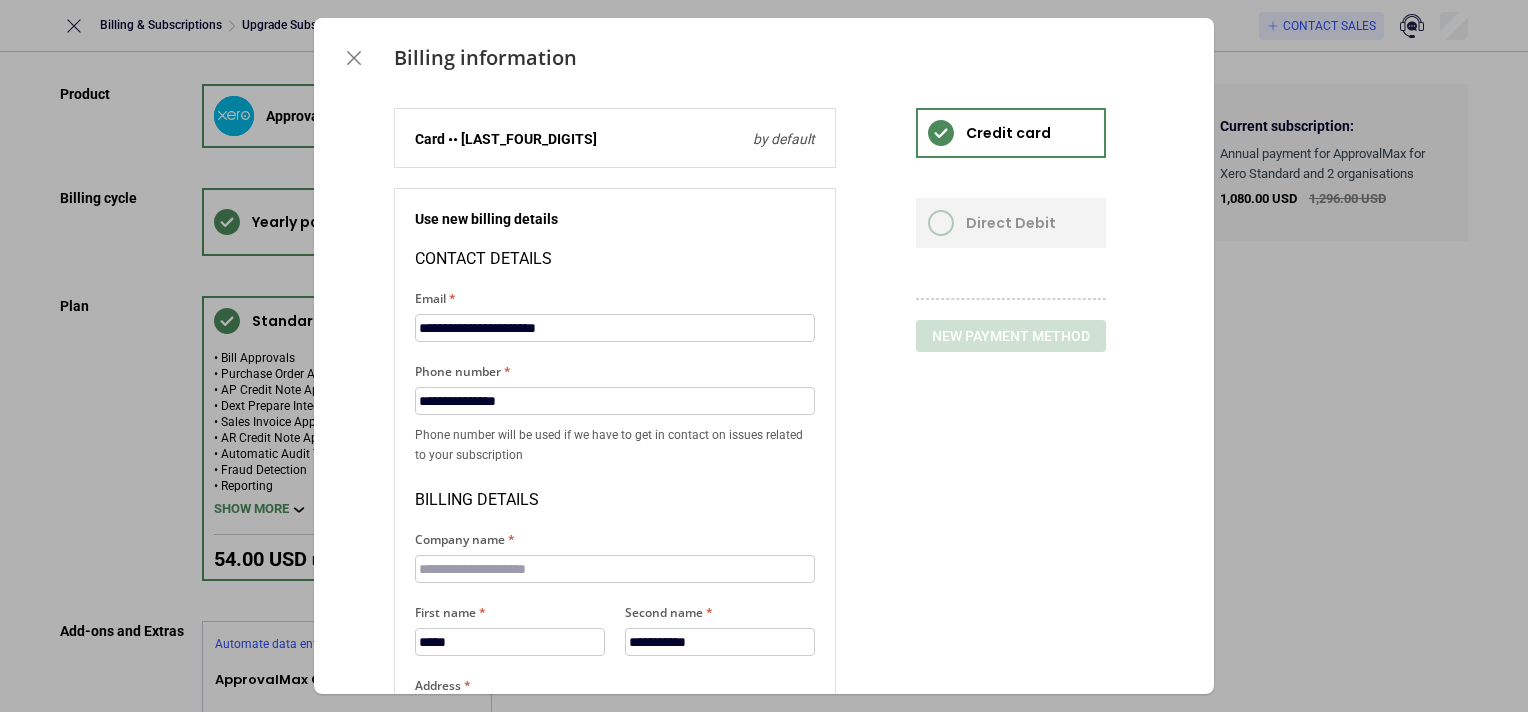 click on "Credit card Direct Debit New payment method" at bounding box center [1025, 590] 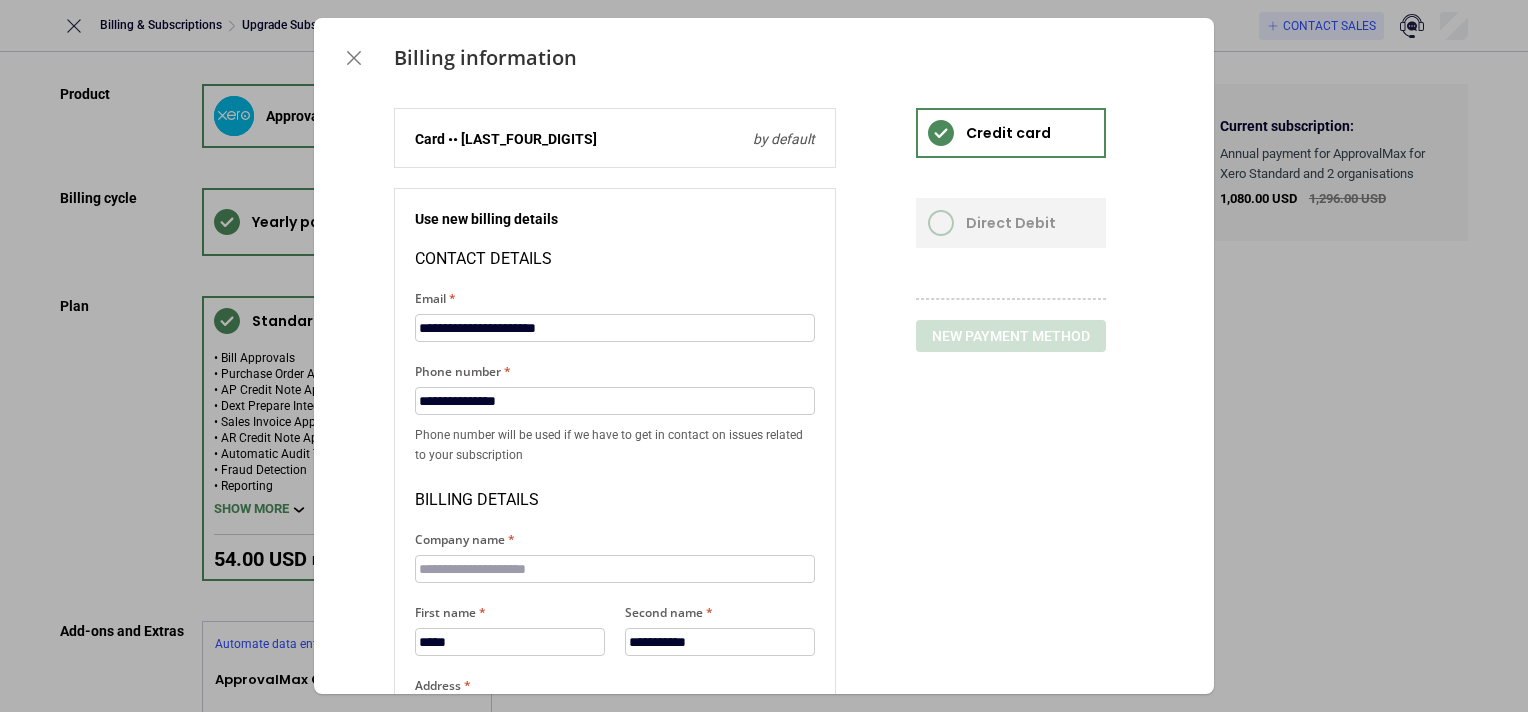 scroll, scrollTop: 282, scrollLeft: 0, axis: vertical 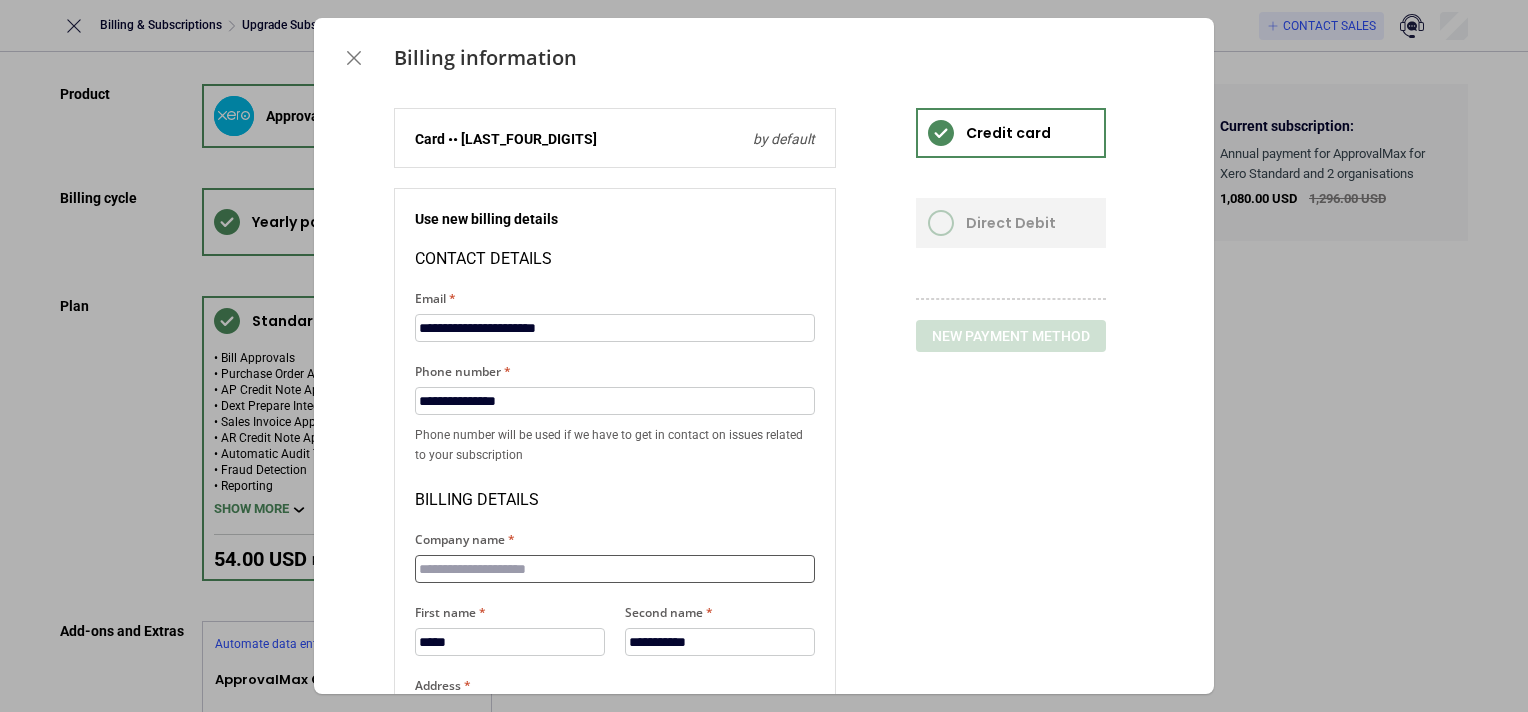 click on "Company name" at bounding box center [615, 569] 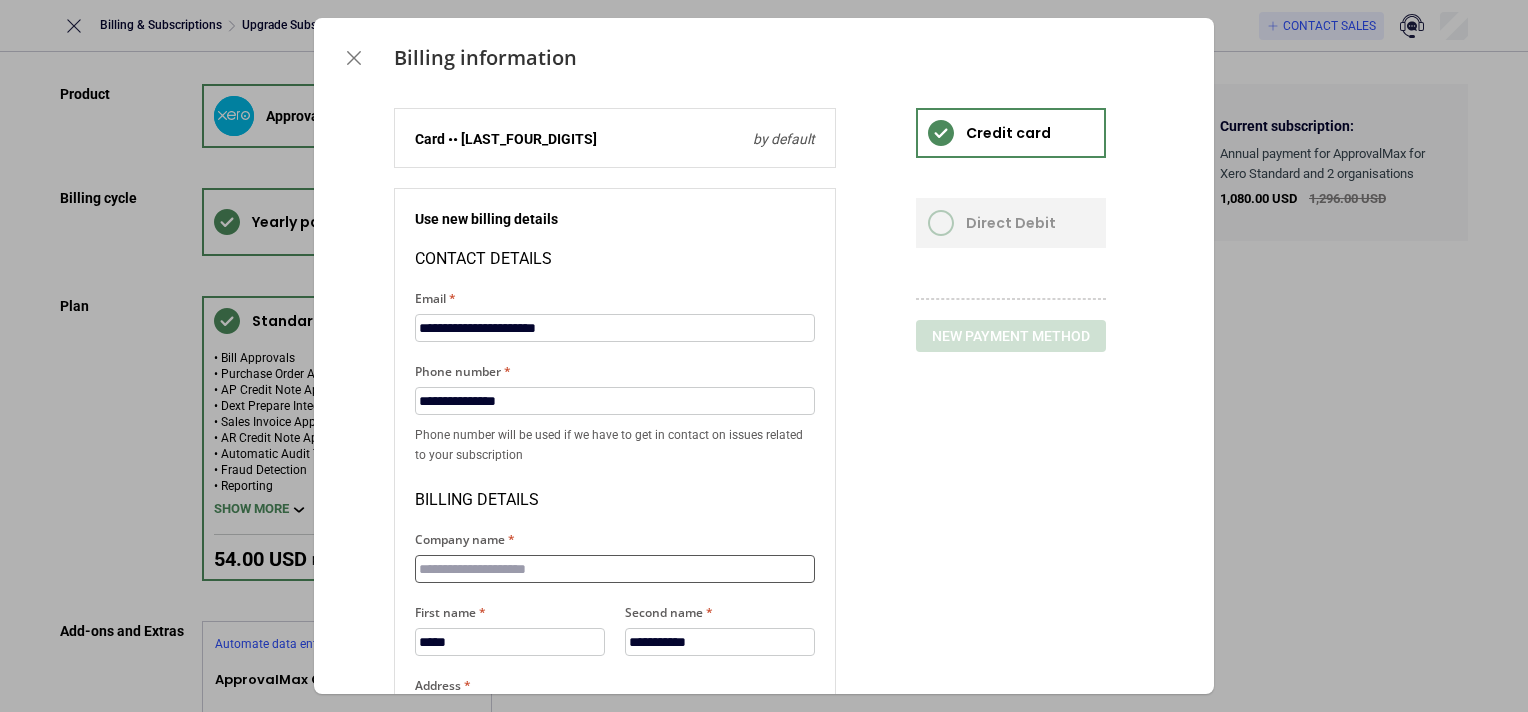 type on "**********" 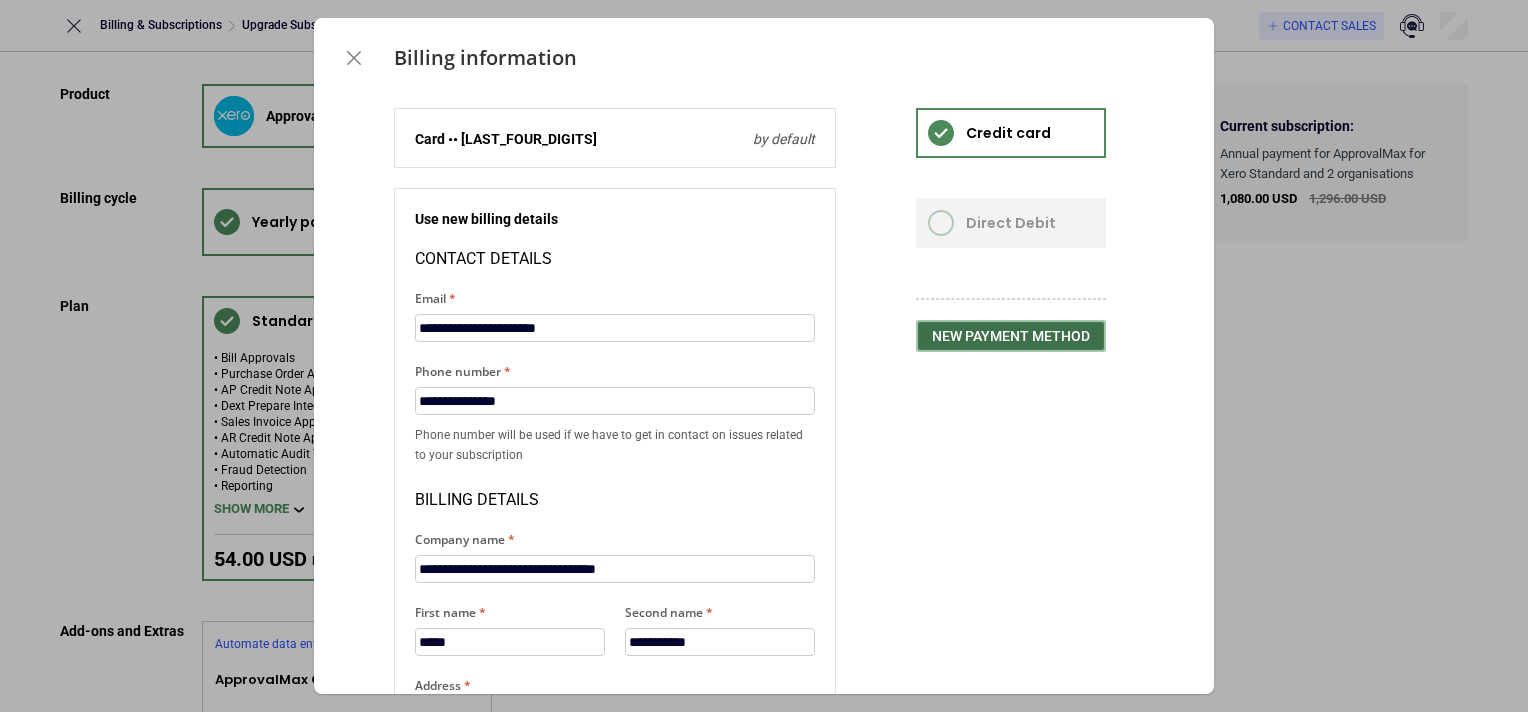 click on "New payment method" at bounding box center [1011, 336] 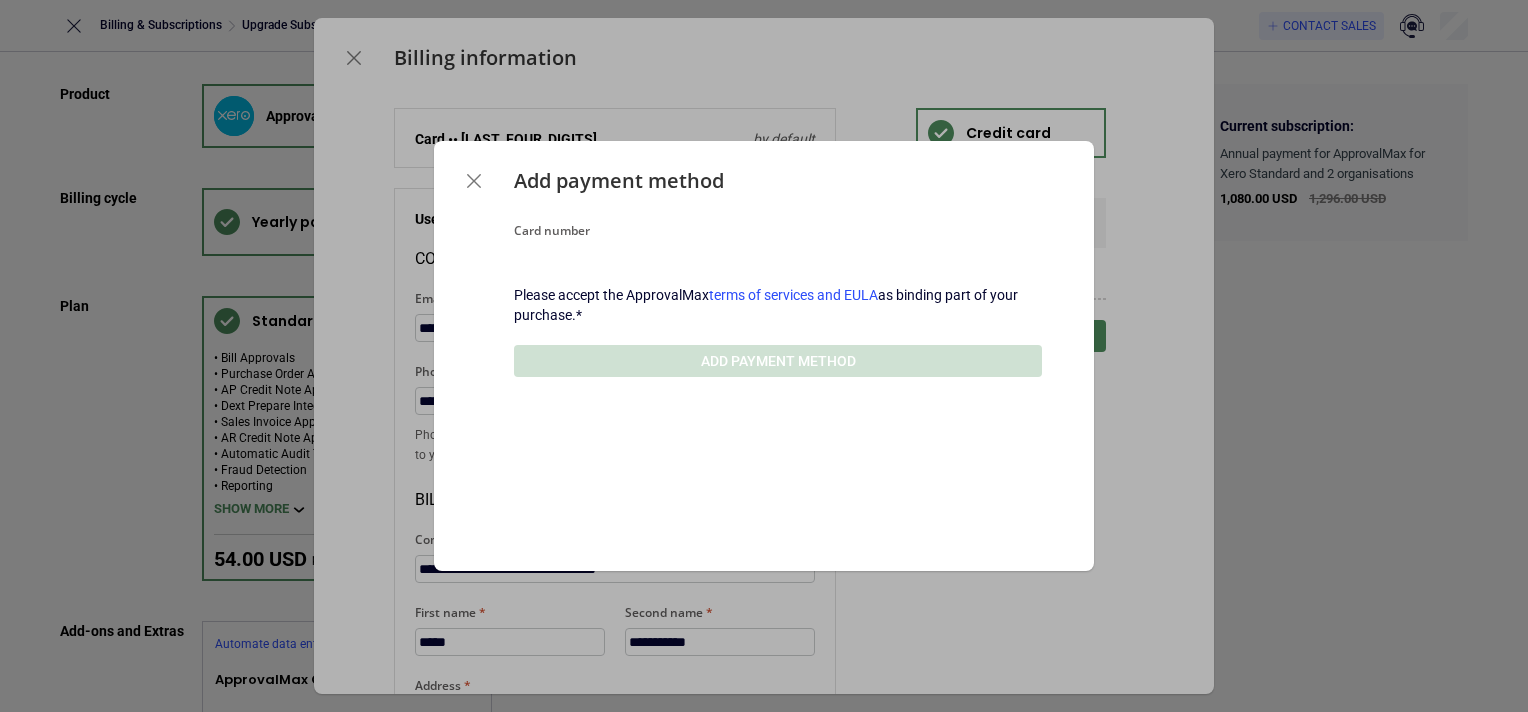 click on "Please accept the ApprovalMax  terms of services and EULA  as binding part of your purchase.*" at bounding box center [778, 305] 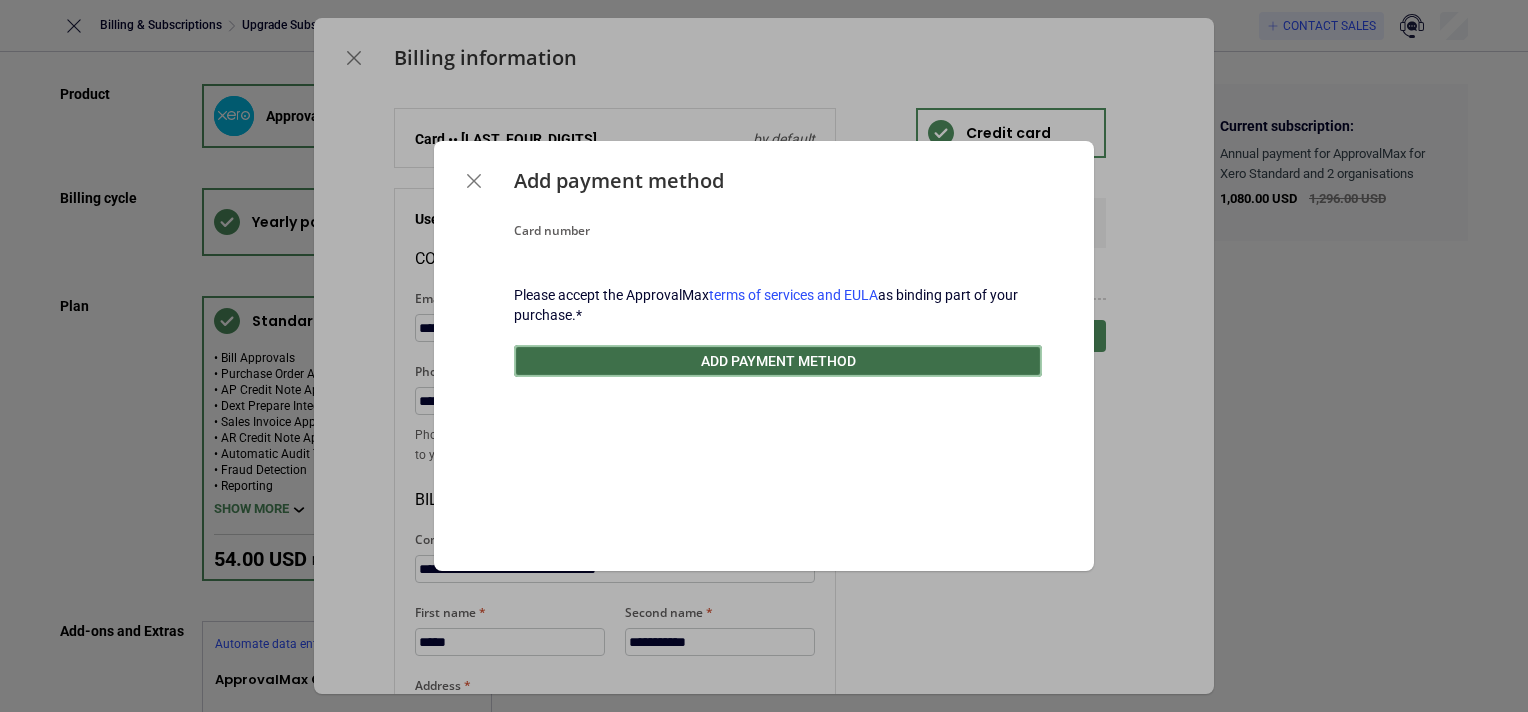 click on "Add payment method" at bounding box center (778, 361) 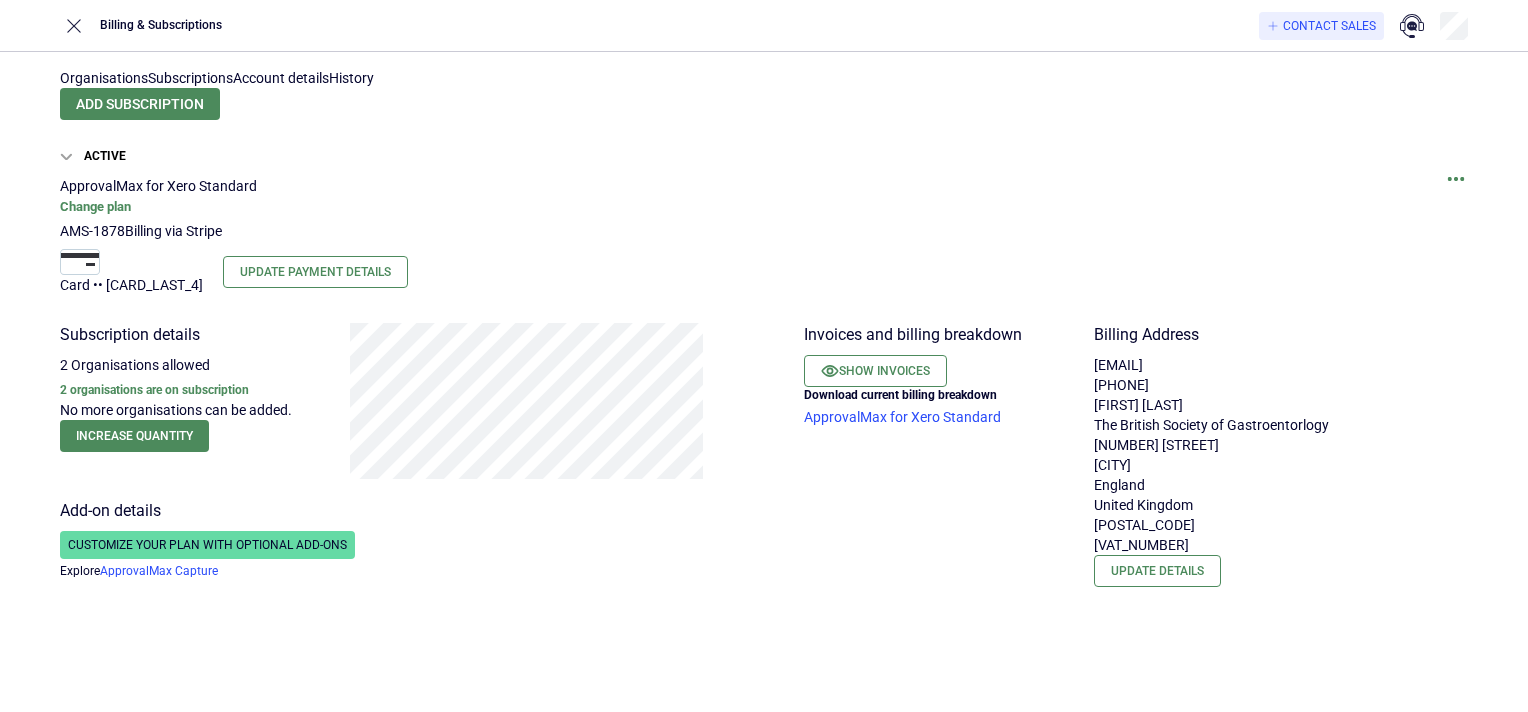 scroll, scrollTop: 0, scrollLeft: 0, axis: both 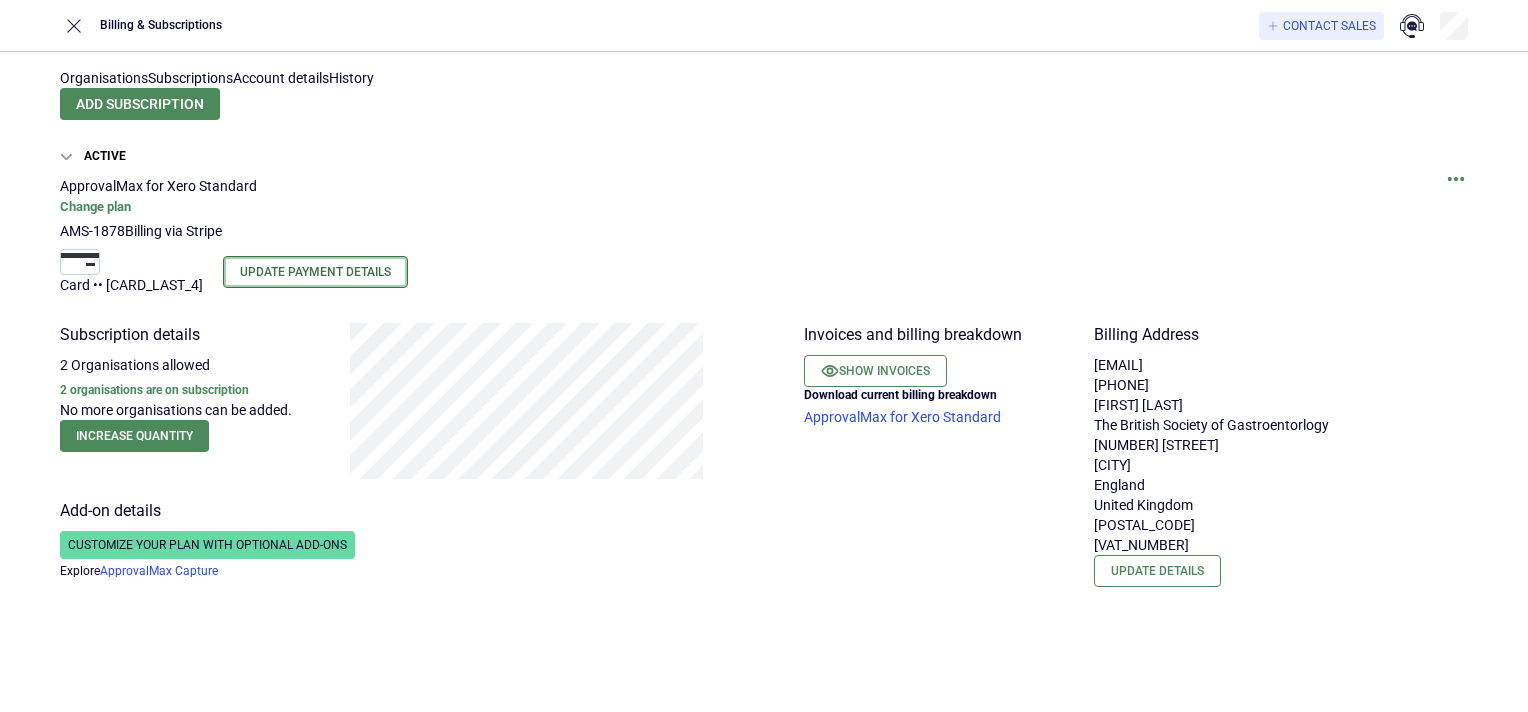 click on "Update Payment Details" at bounding box center (315, 272) 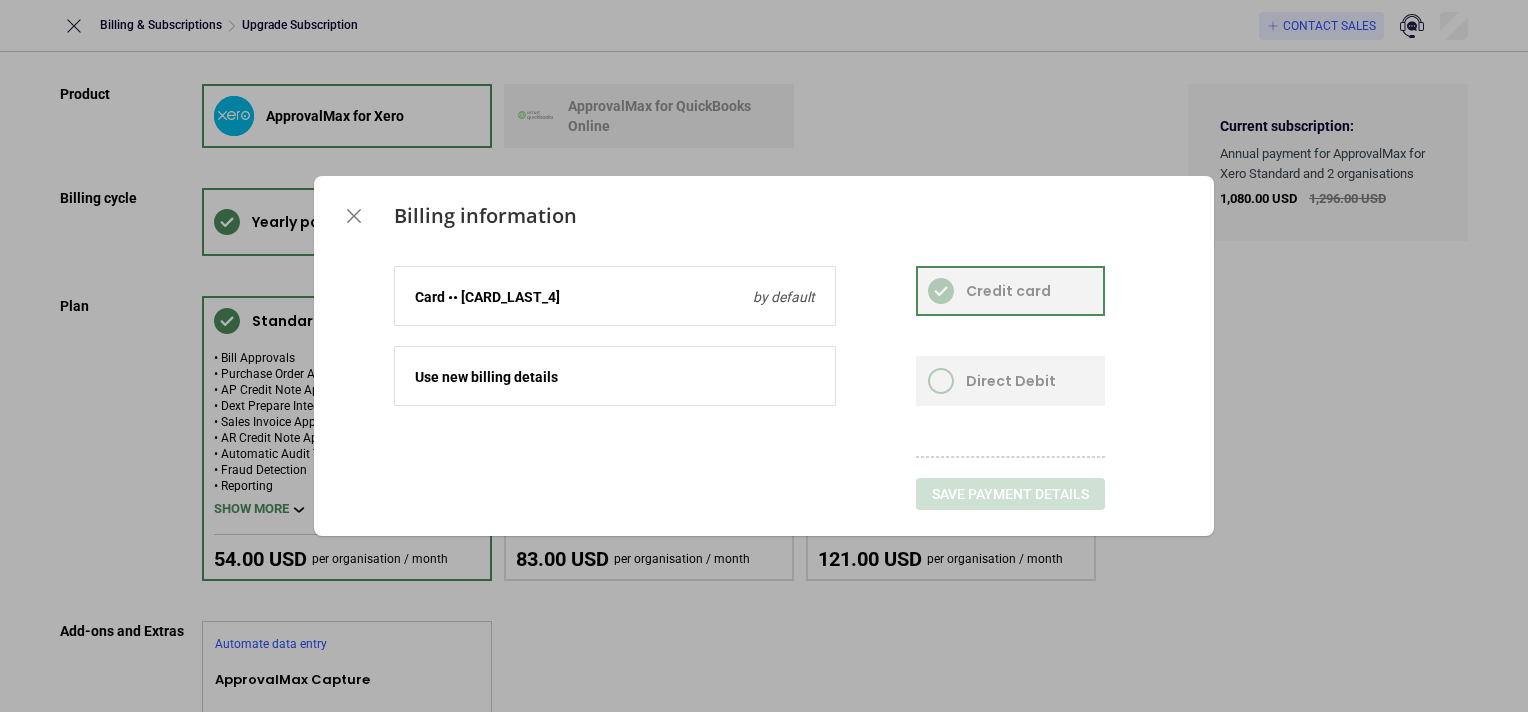 click at bounding box center [615, 367] 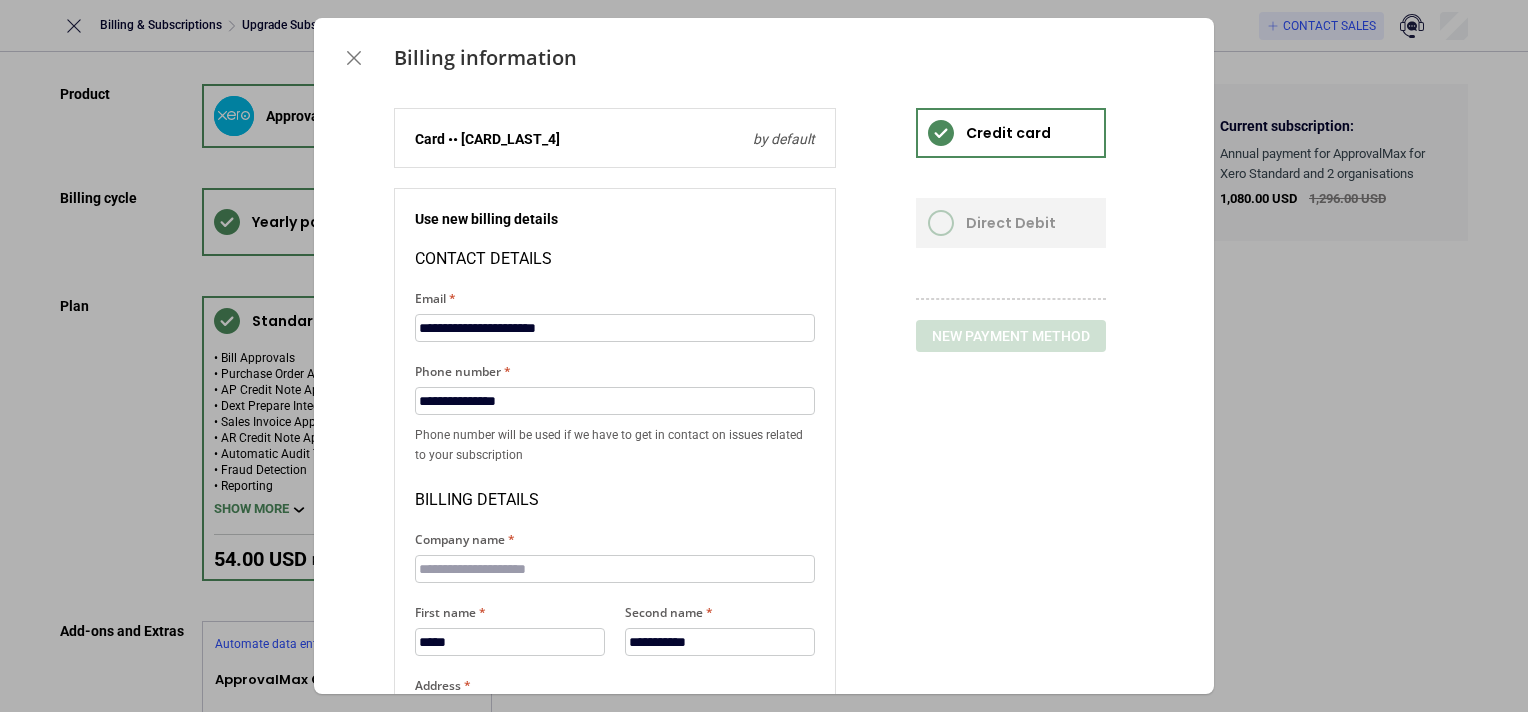 scroll, scrollTop: 382, scrollLeft: 0, axis: vertical 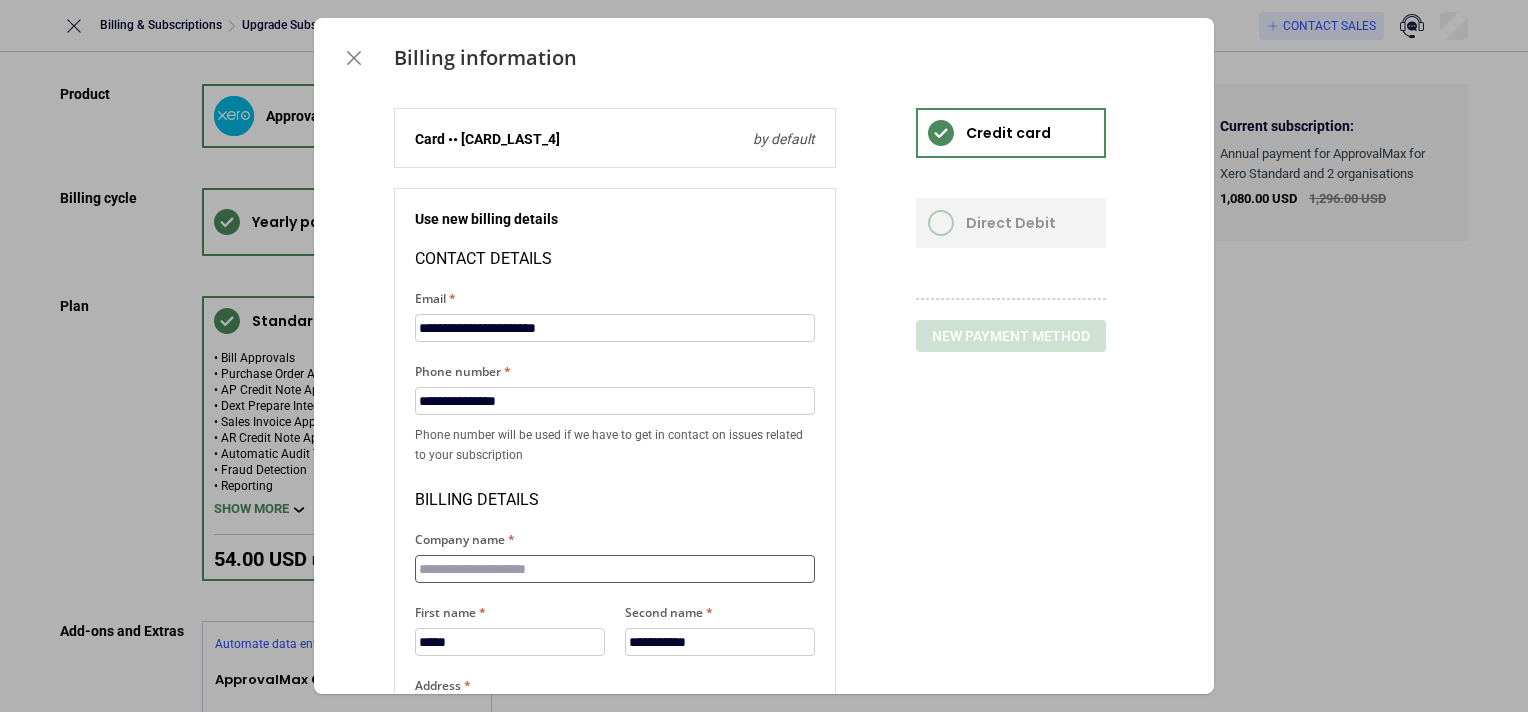 click on "Company name" at bounding box center [615, 569] 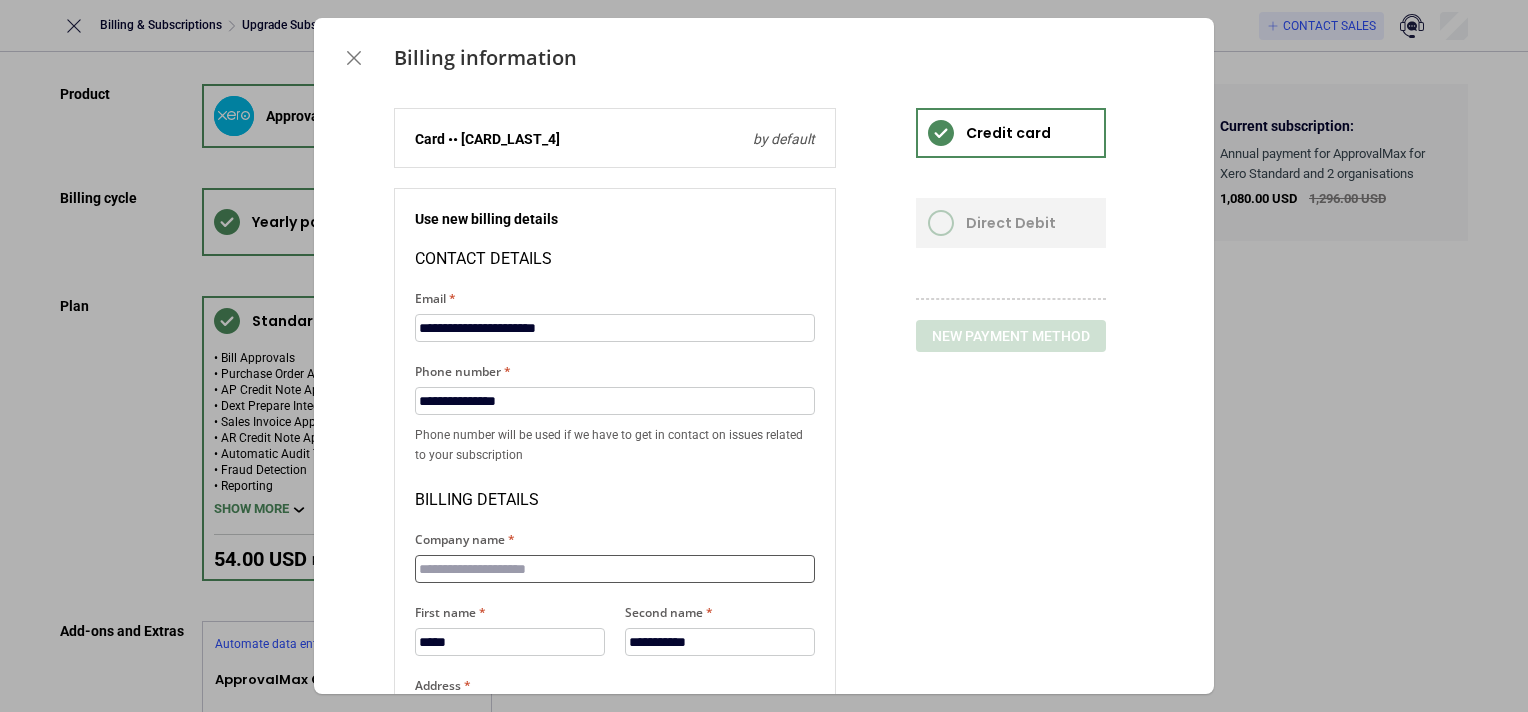 type on "**********" 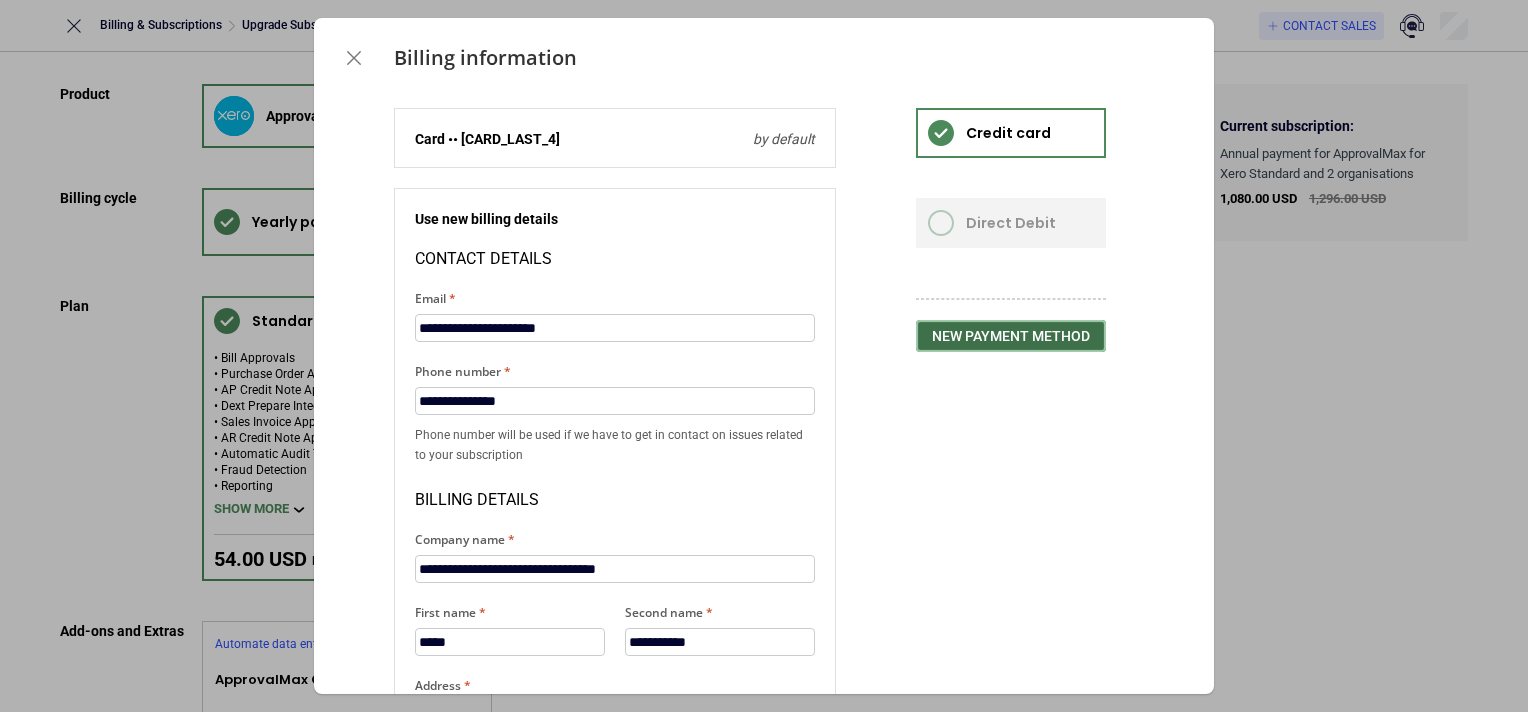 click on "New payment method" at bounding box center (1011, 336) 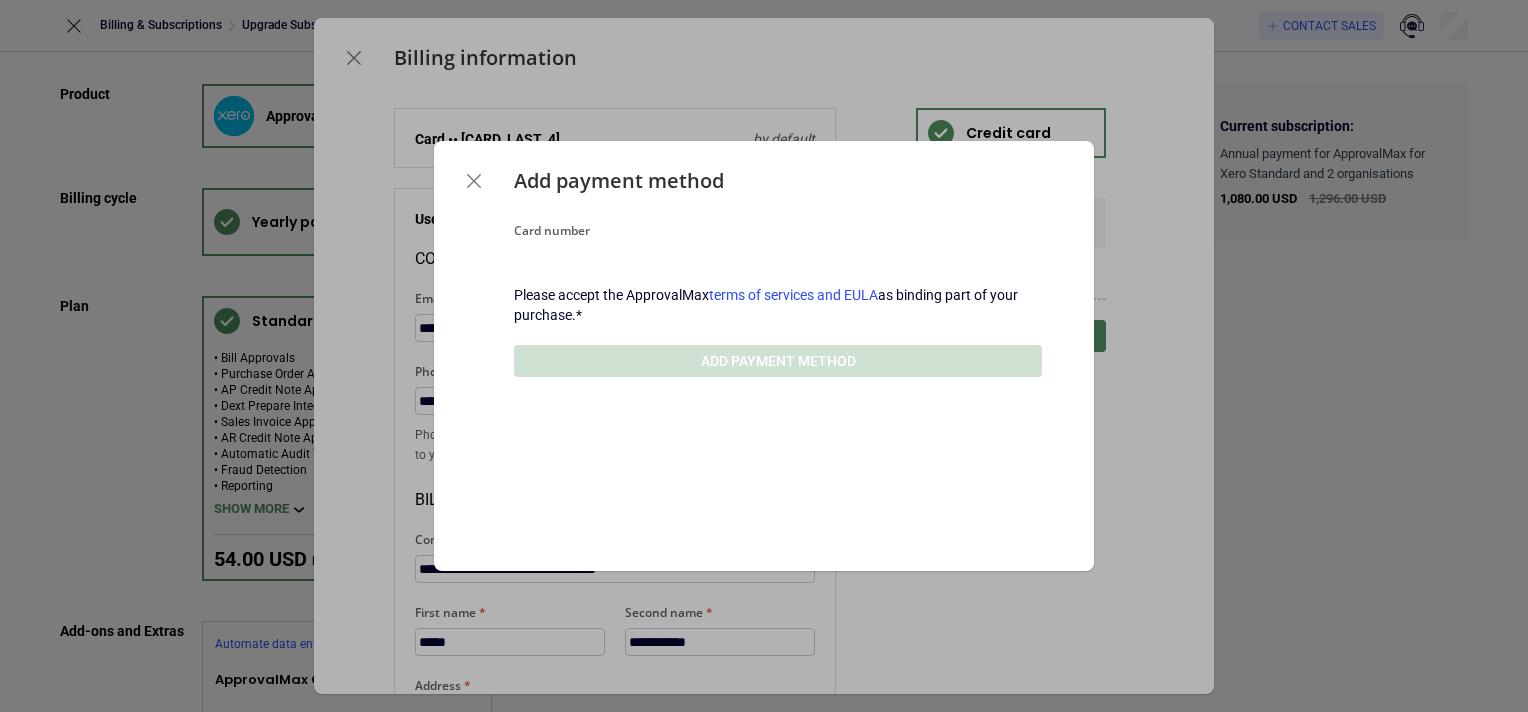 click at bounding box center (778, 285) 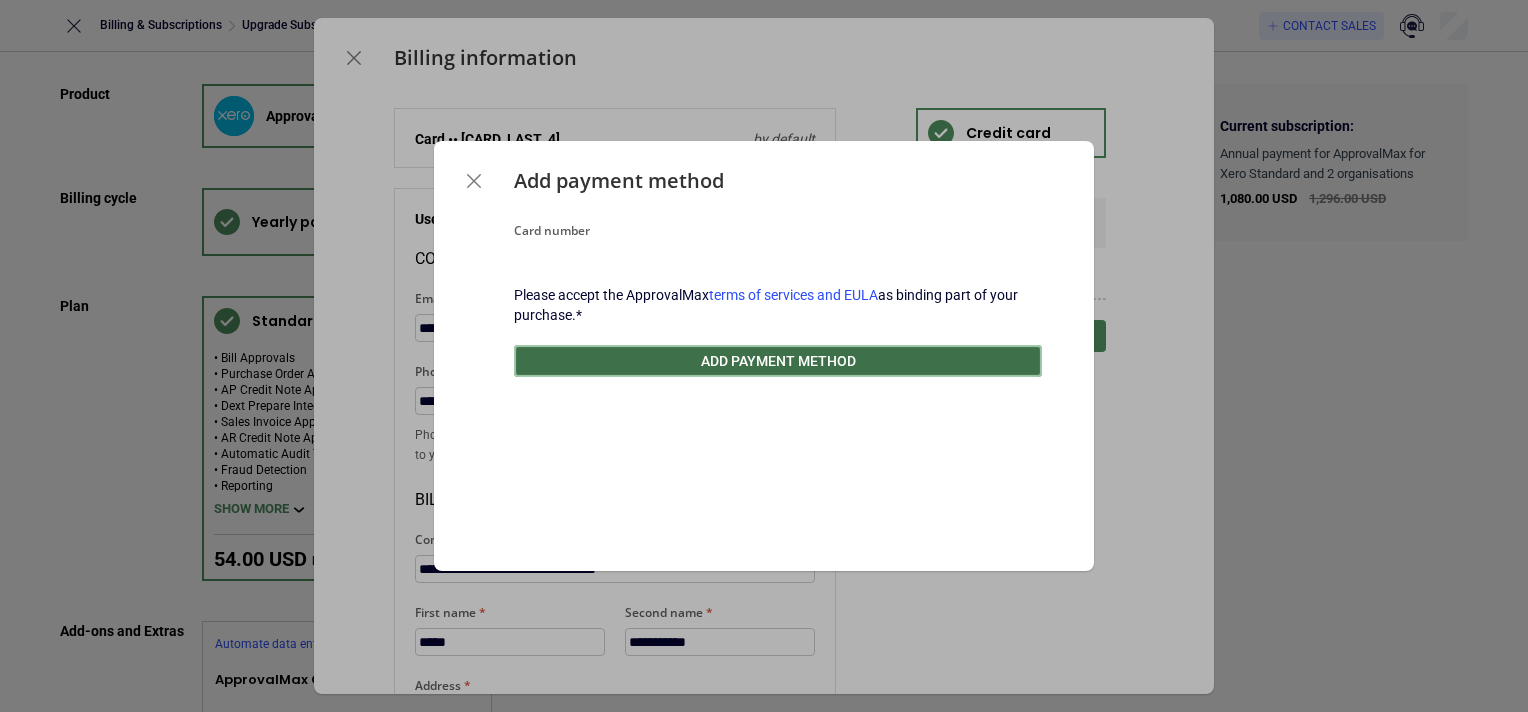 click on "Add payment method" at bounding box center [778, 361] 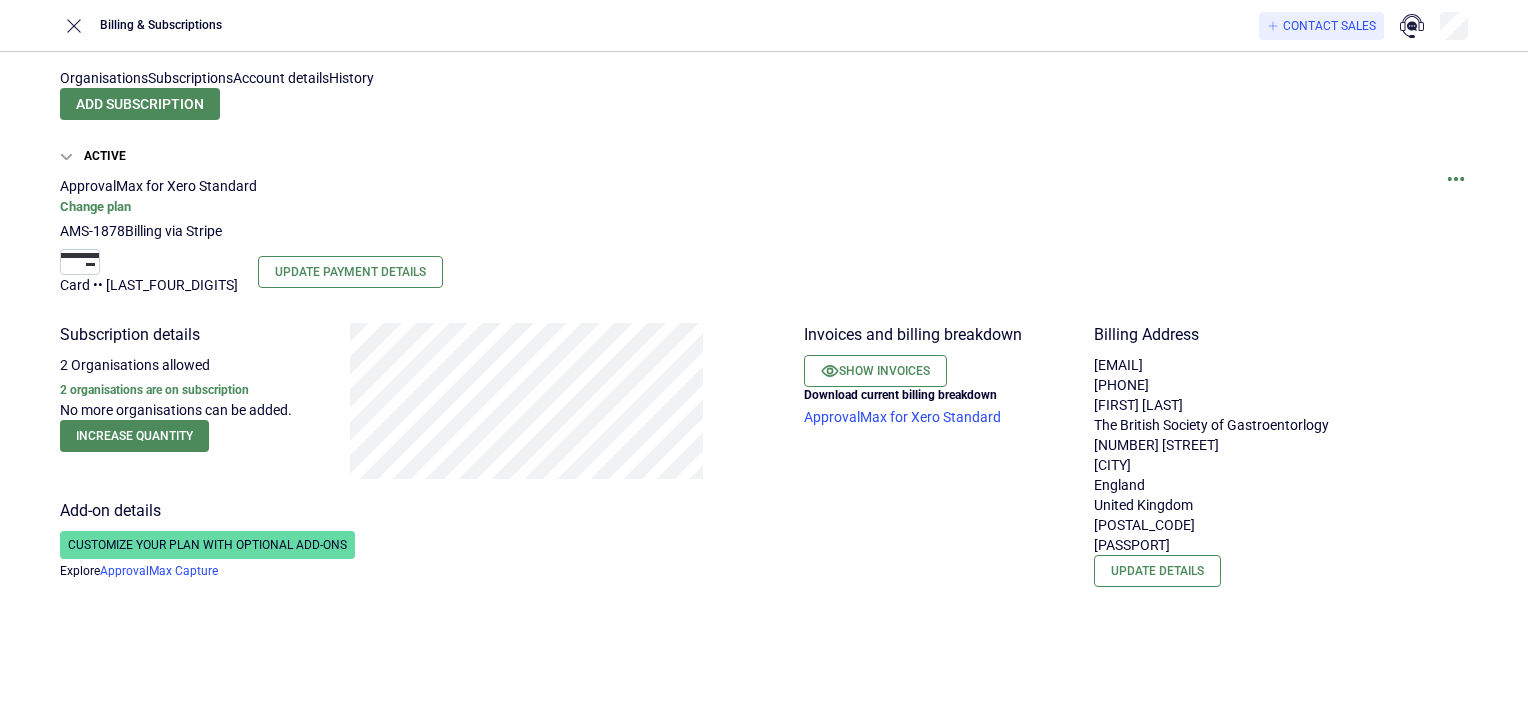 scroll, scrollTop: 0, scrollLeft: 0, axis: both 